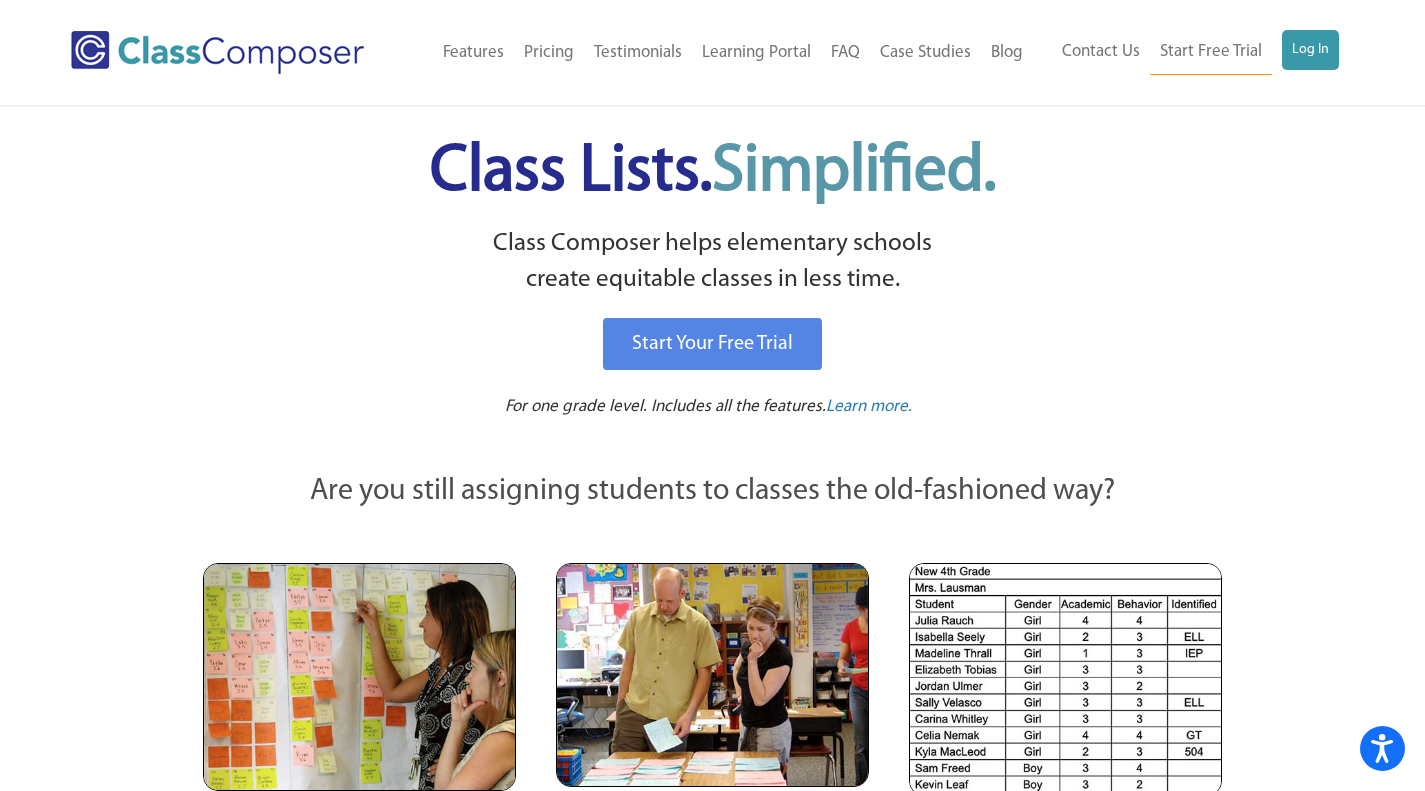 scroll, scrollTop: 0, scrollLeft: 0, axis: both 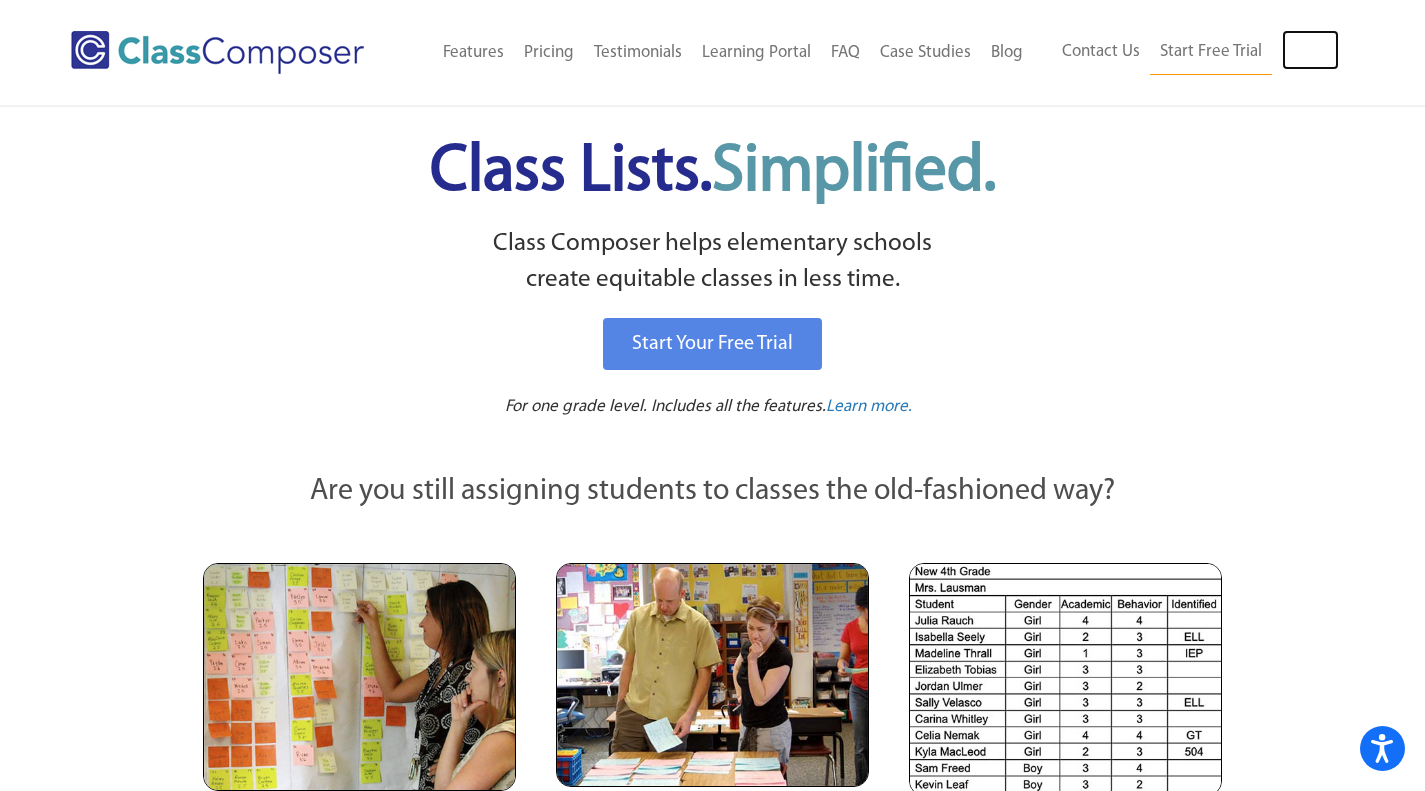 click on "Log In" at bounding box center [1310, 50] 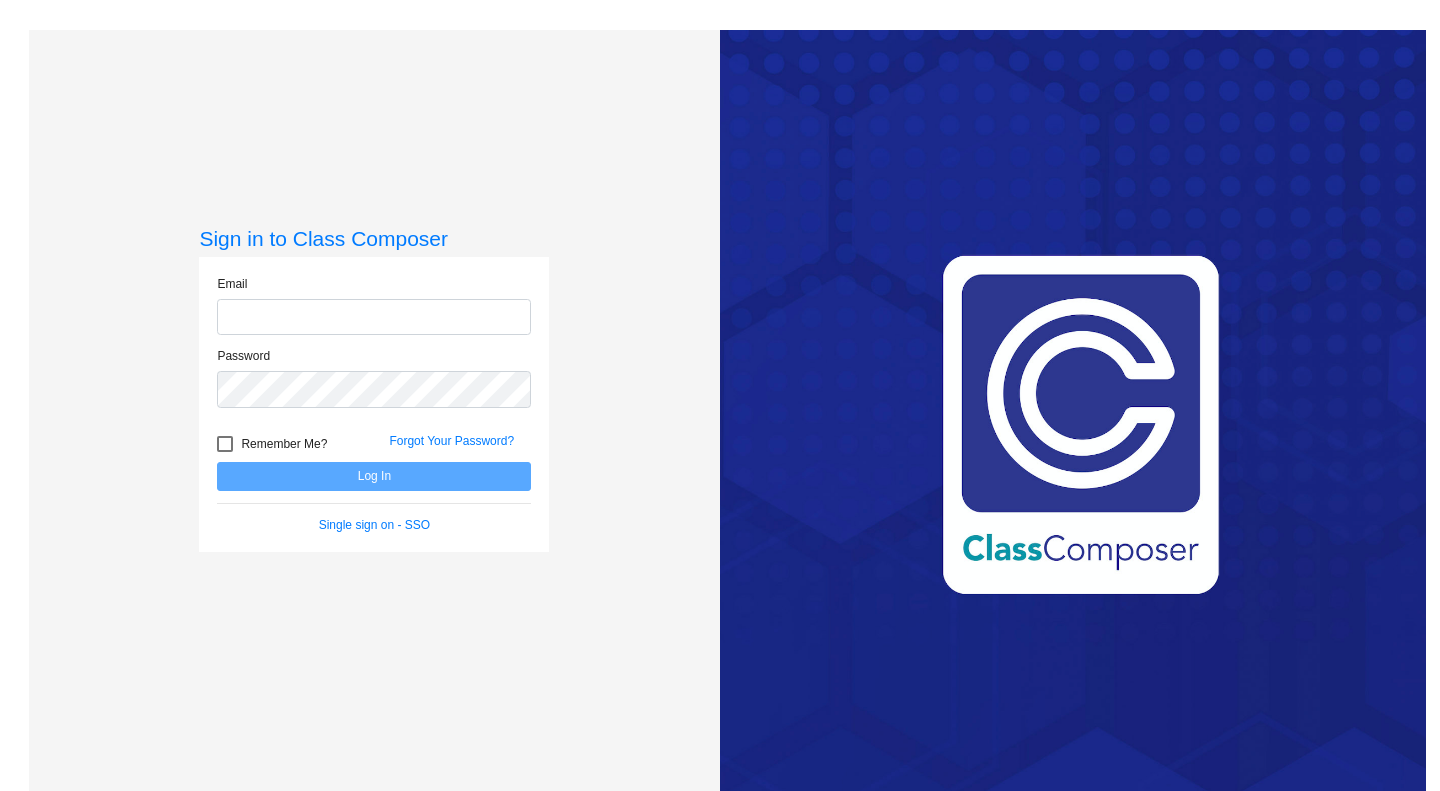 scroll, scrollTop: 0, scrollLeft: 0, axis: both 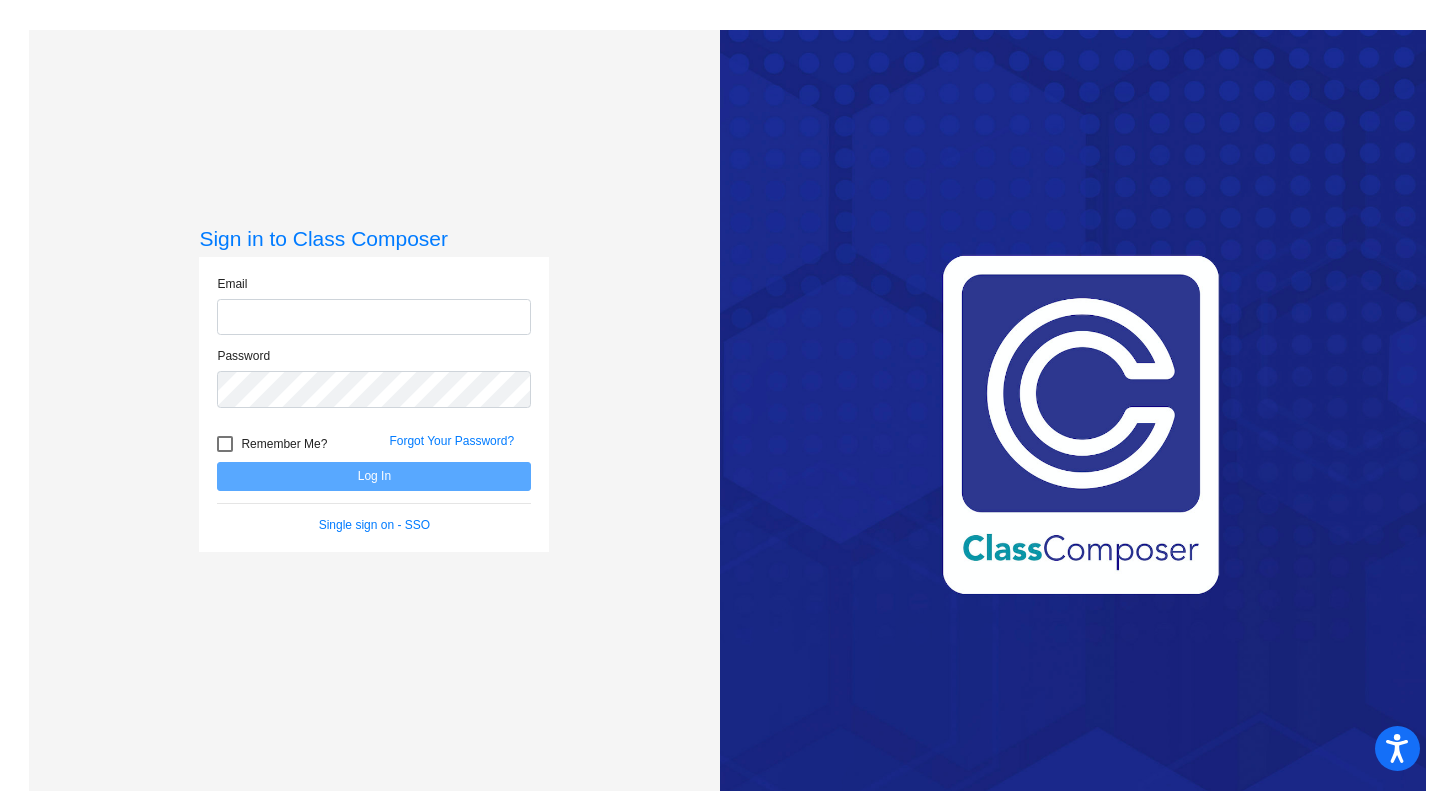 type on "[EMAIL]" 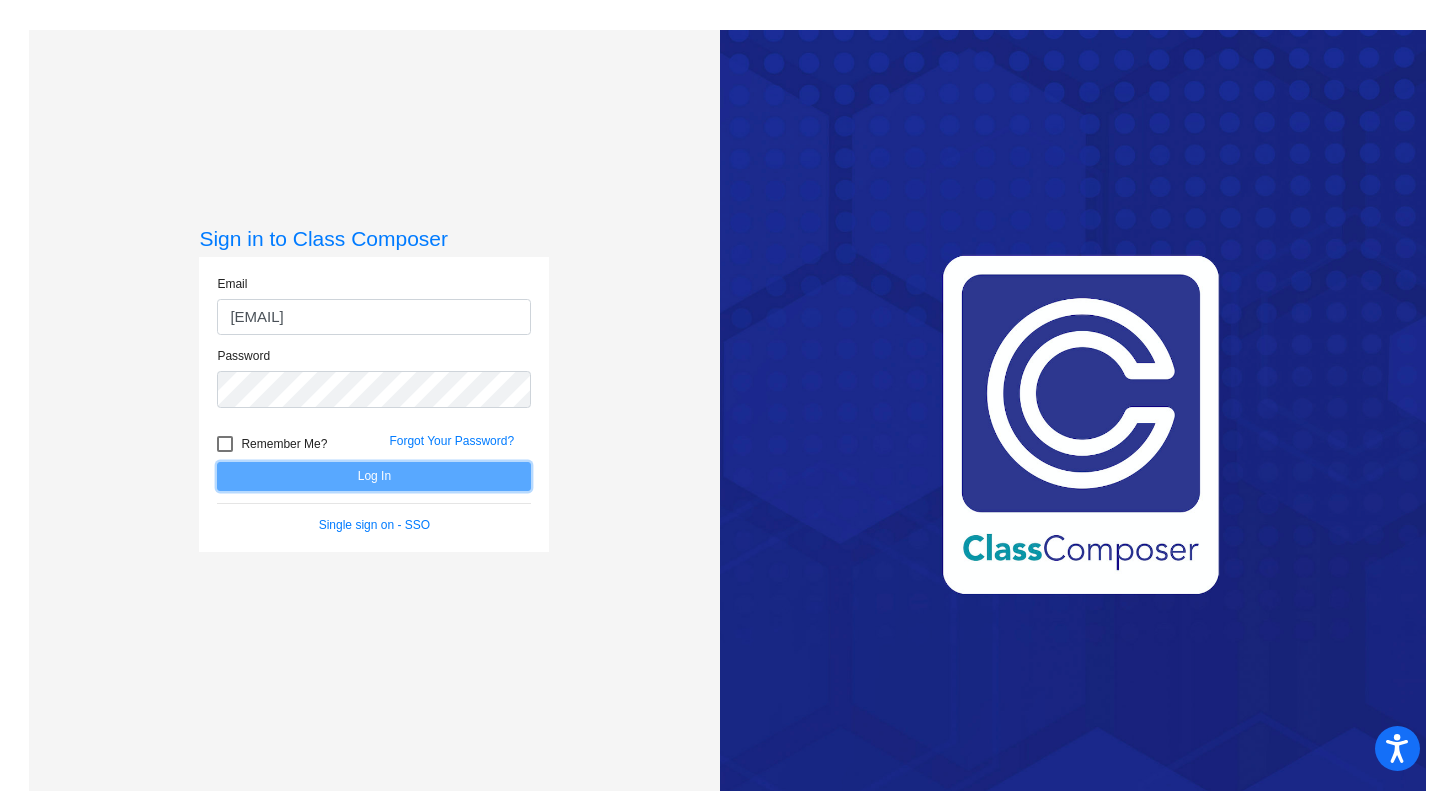 click on "Log In" 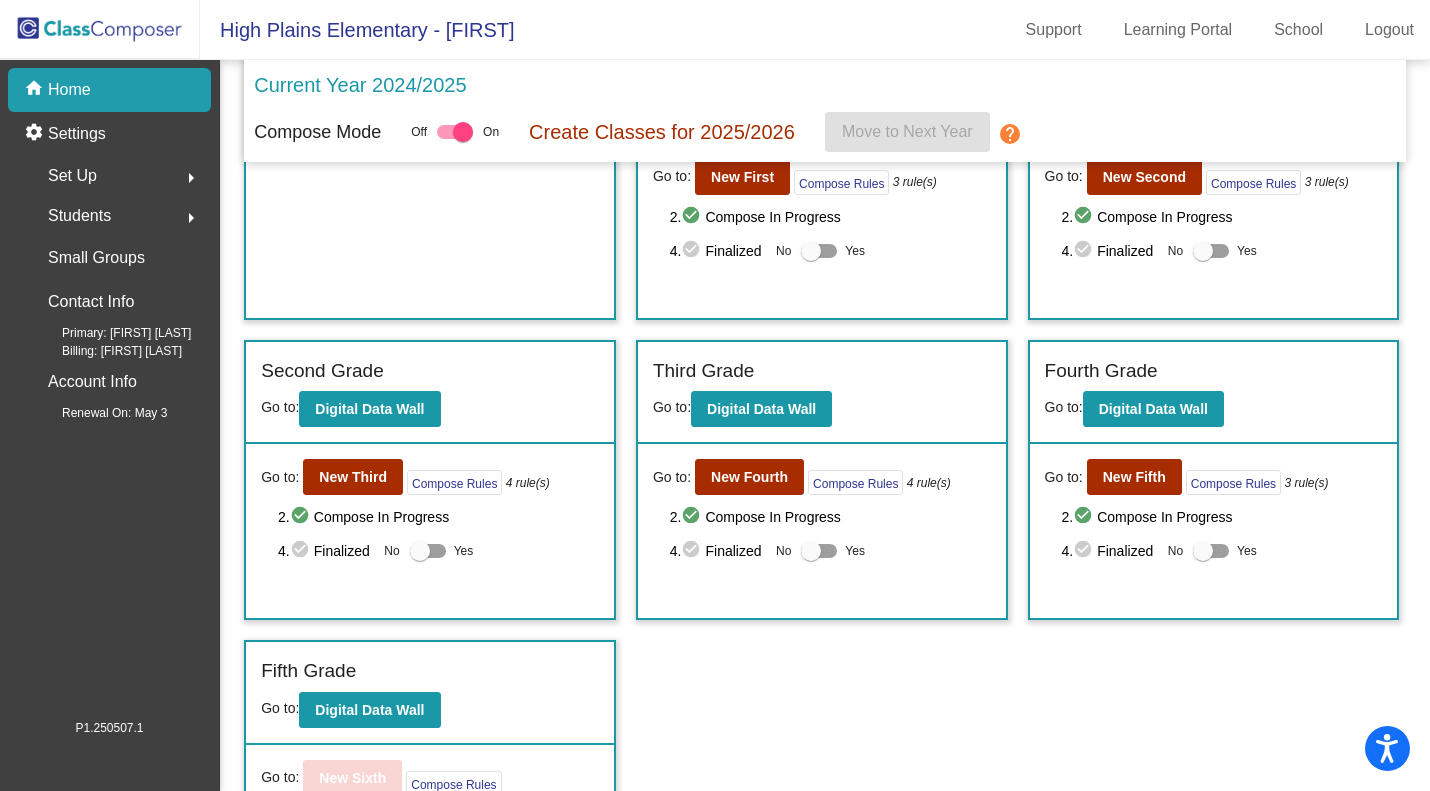 scroll, scrollTop: 0, scrollLeft: 0, axis: both 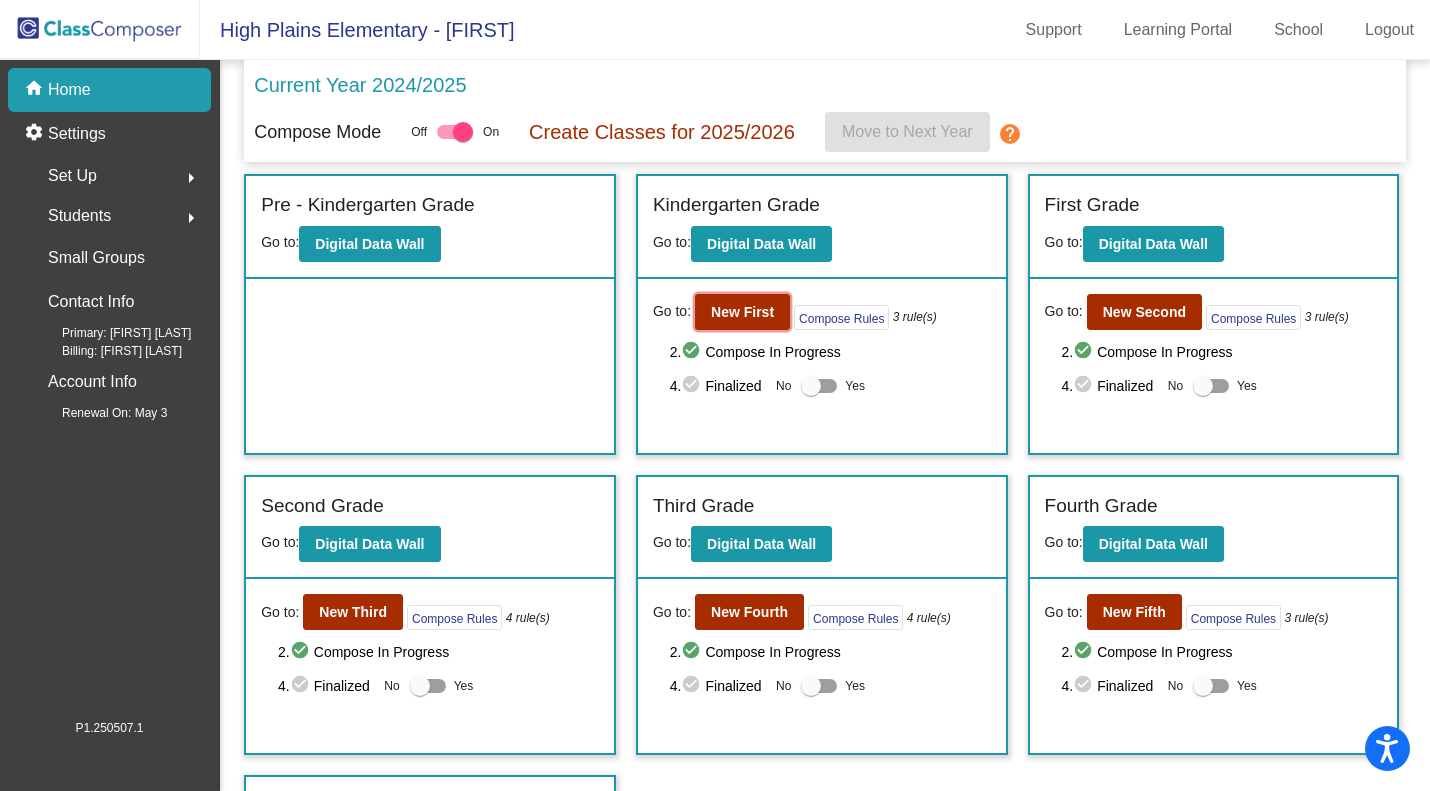 click on "New First" 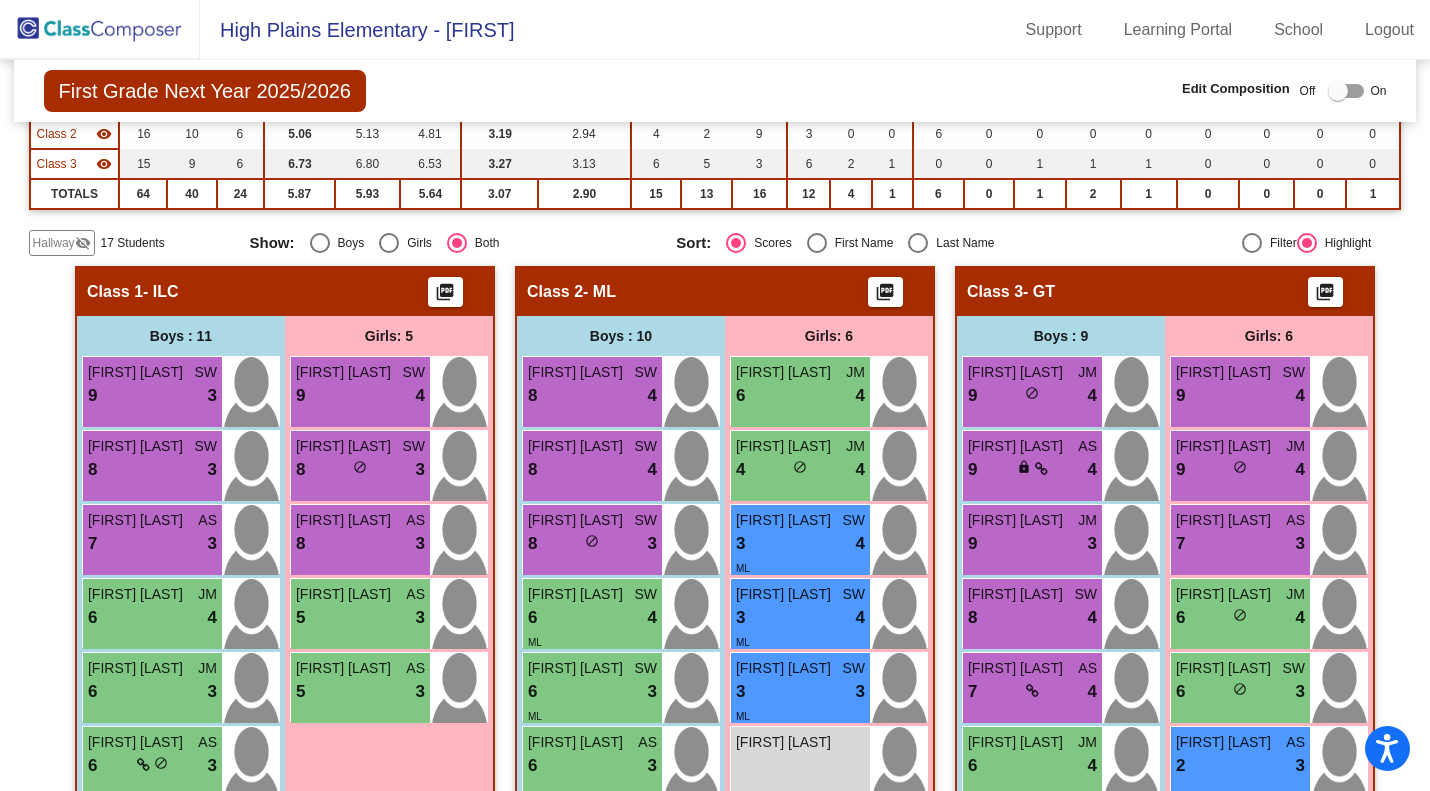 scroll, scrollTop: 244, scrollLeft: 0, axis: vertical 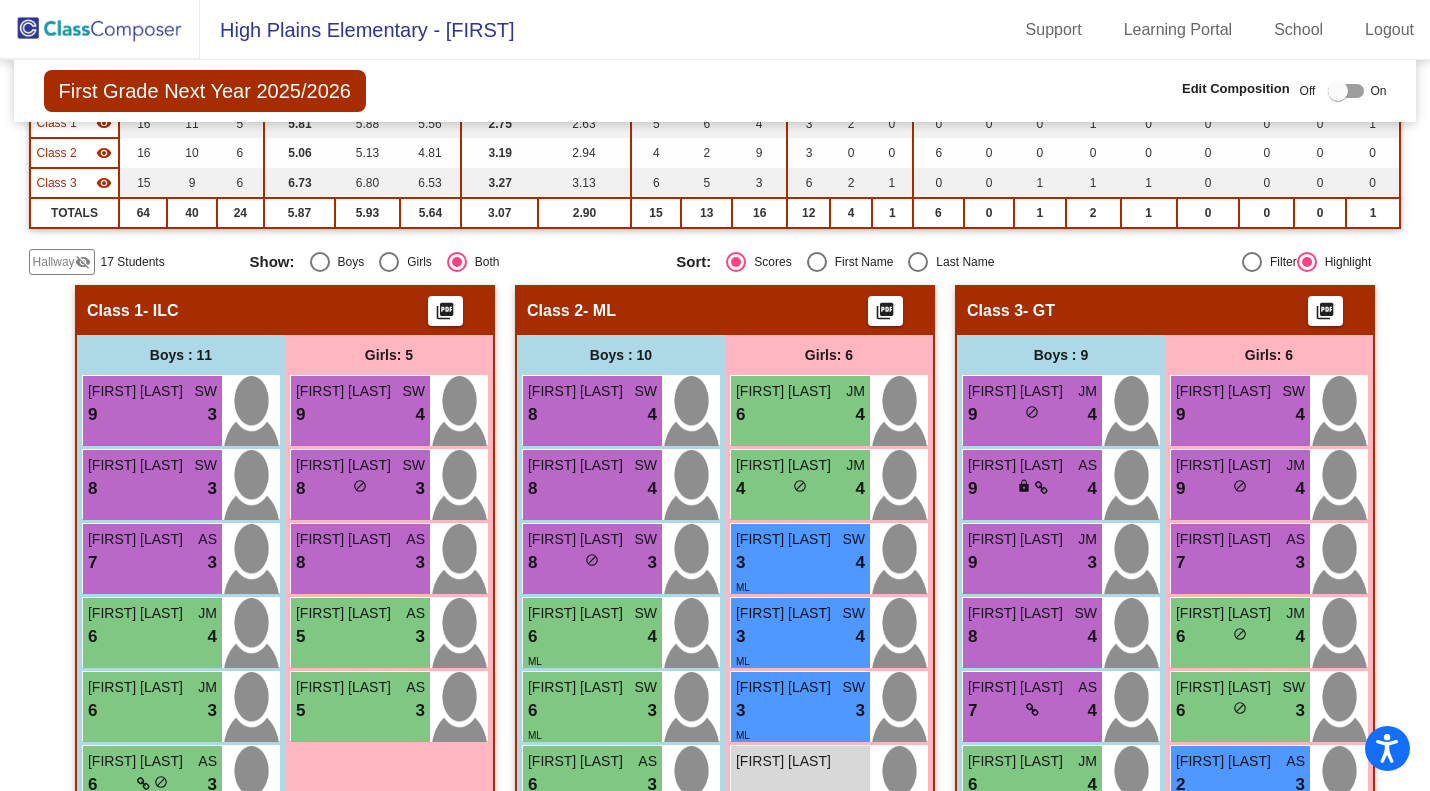 click on "Hallway   visibility_off" 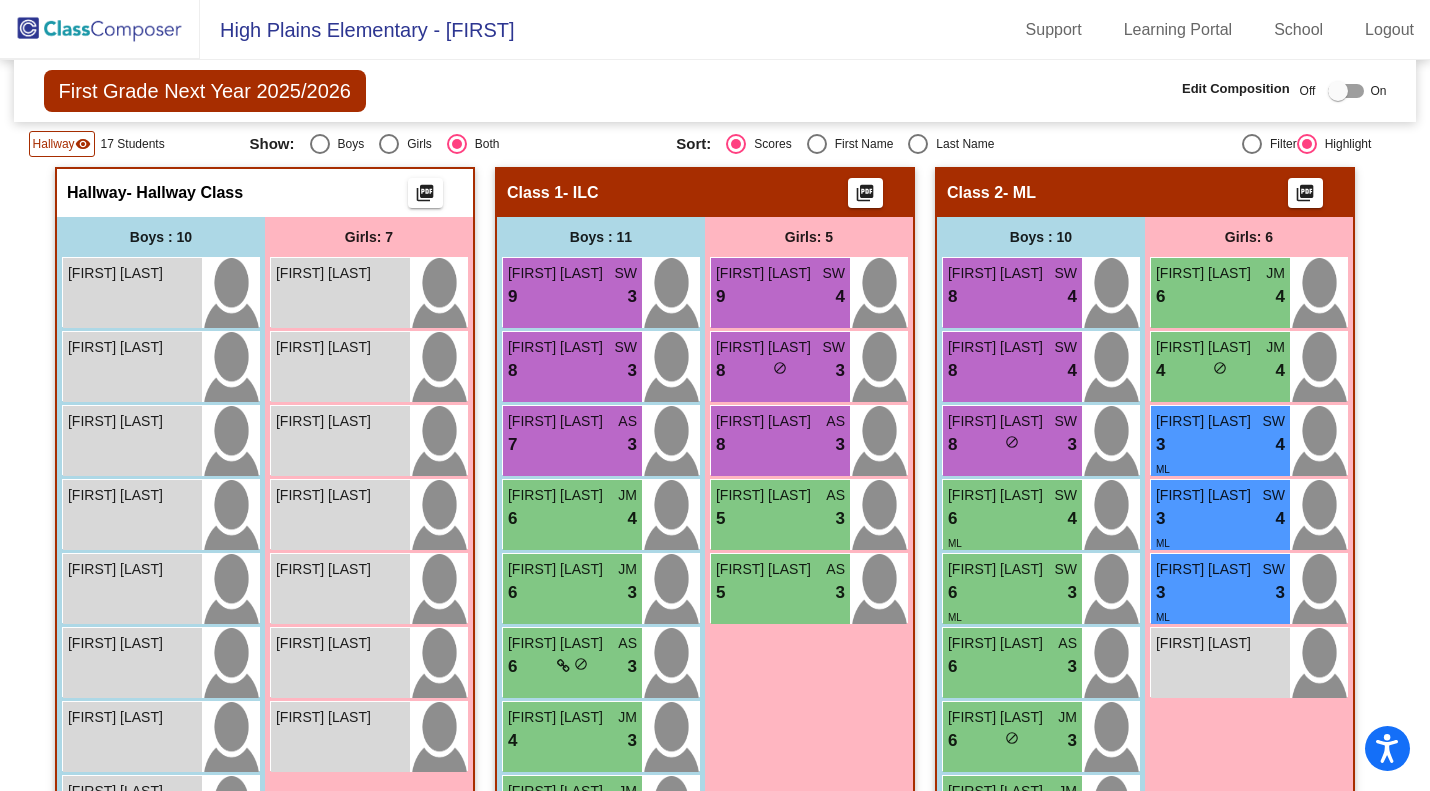 scroll, scrollTop: 352, scrollLeft: 0, axis: vertical 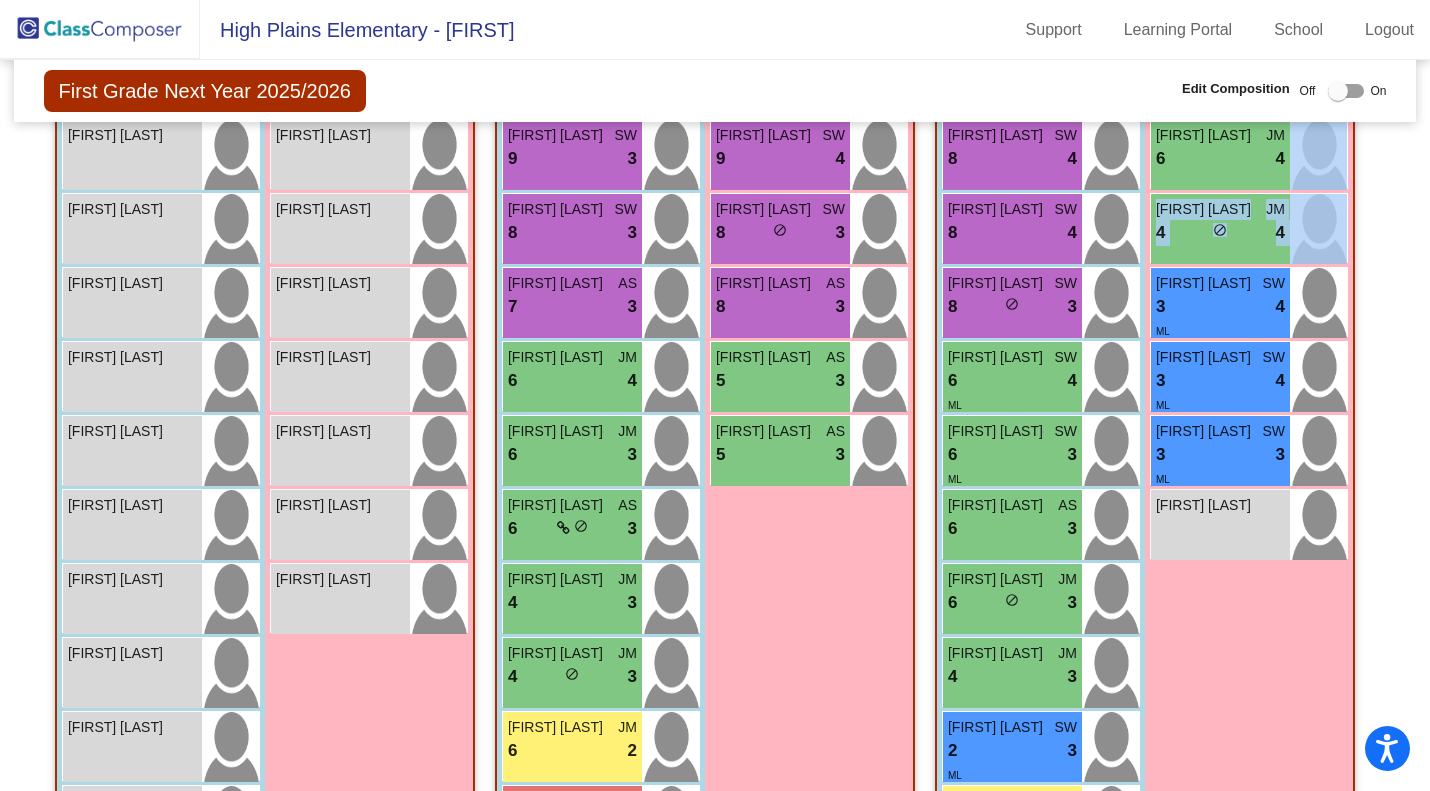 drag, startPoint x: 1419, startPoint y: 260, endPoint x: 1435, endPoint y: 138, distance: 123.04471 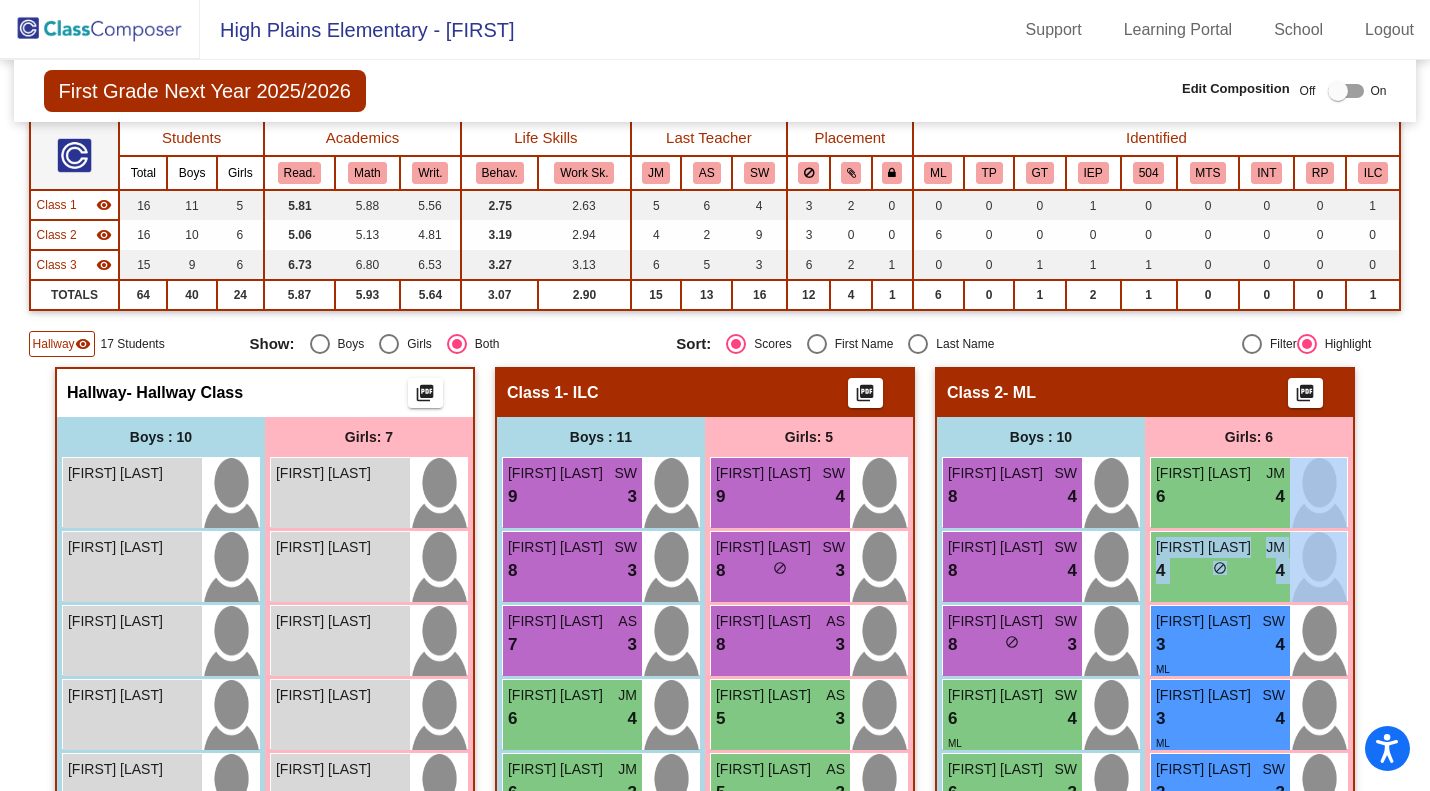 scroll, scrollTop: 0, scrollLeft: 0, axis: both 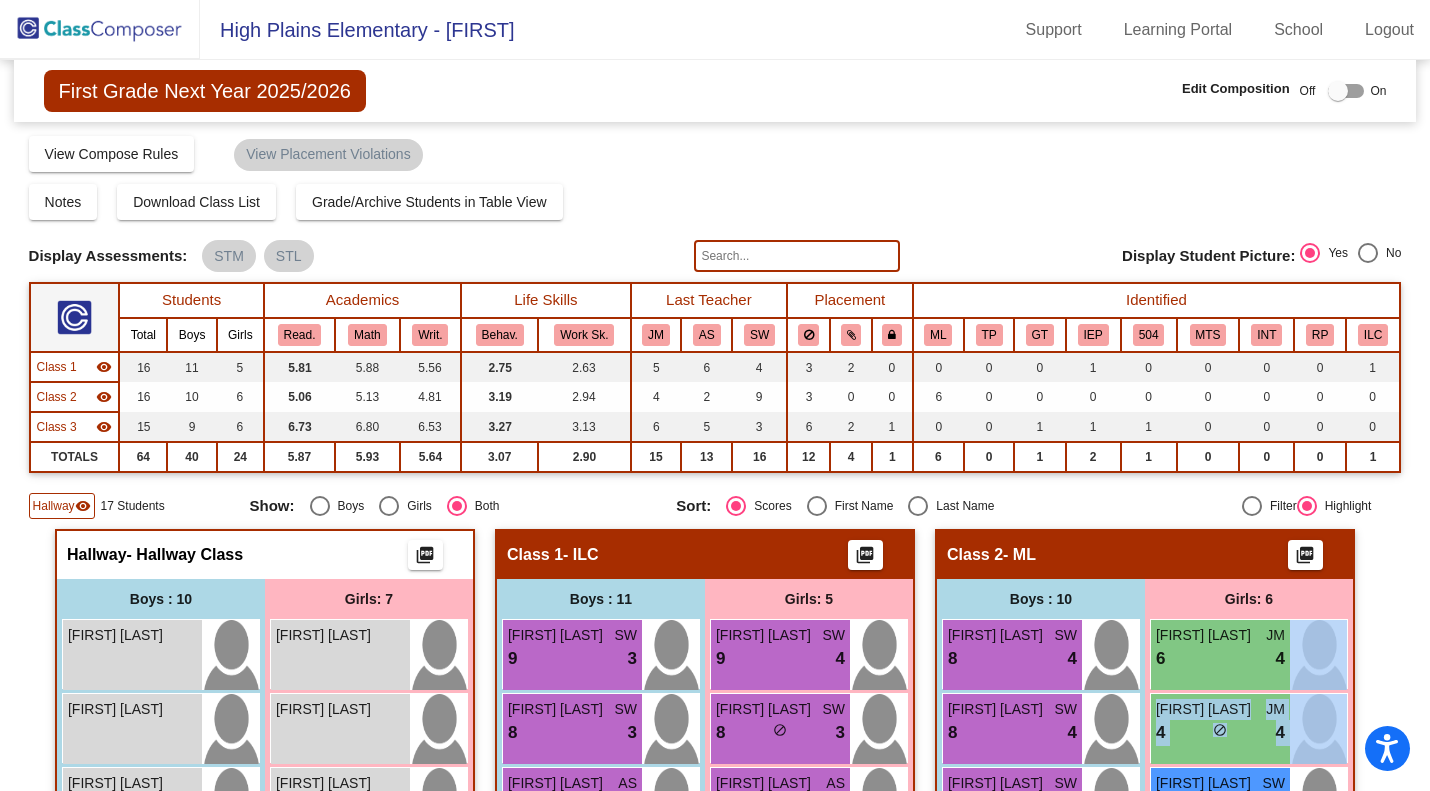 click 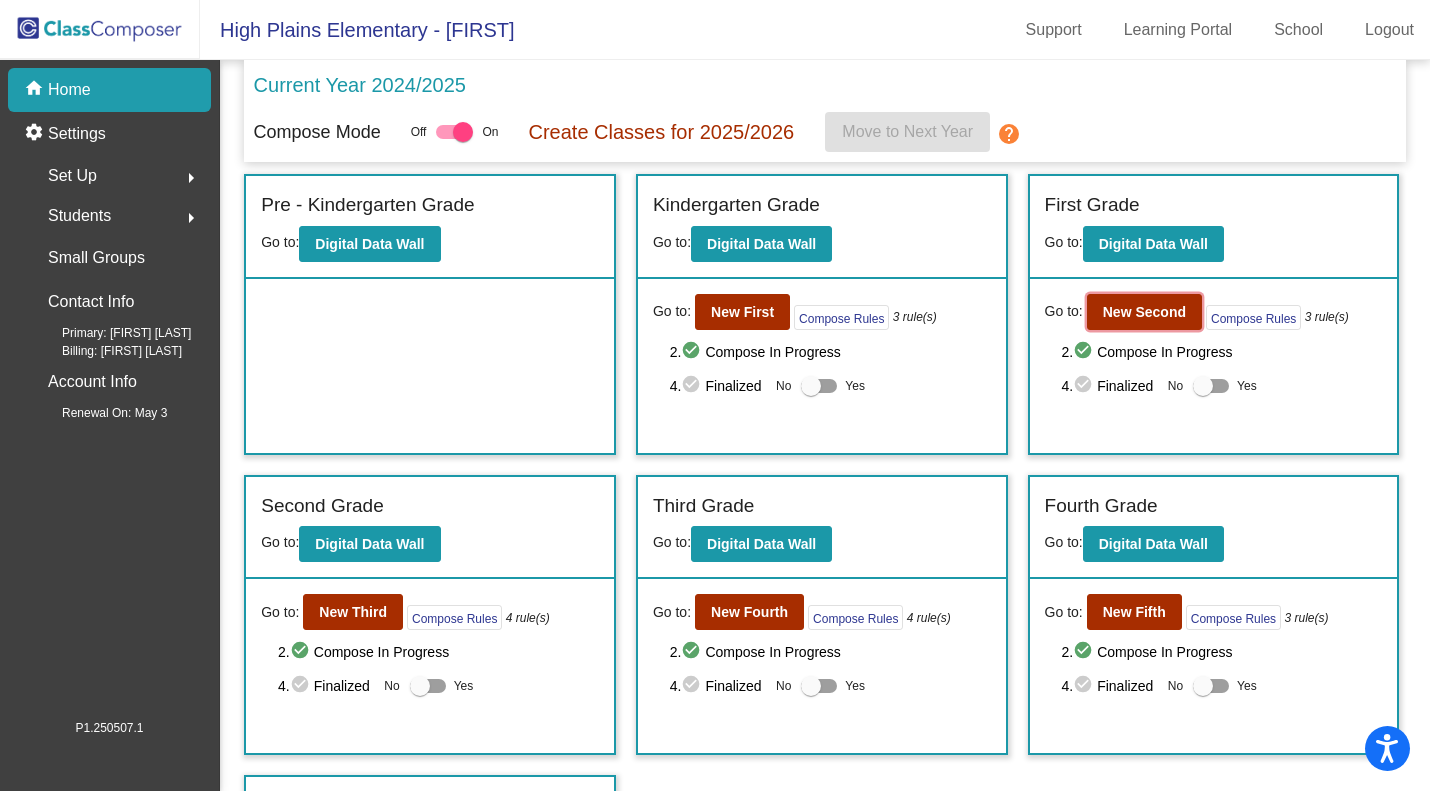 click on "New Second" 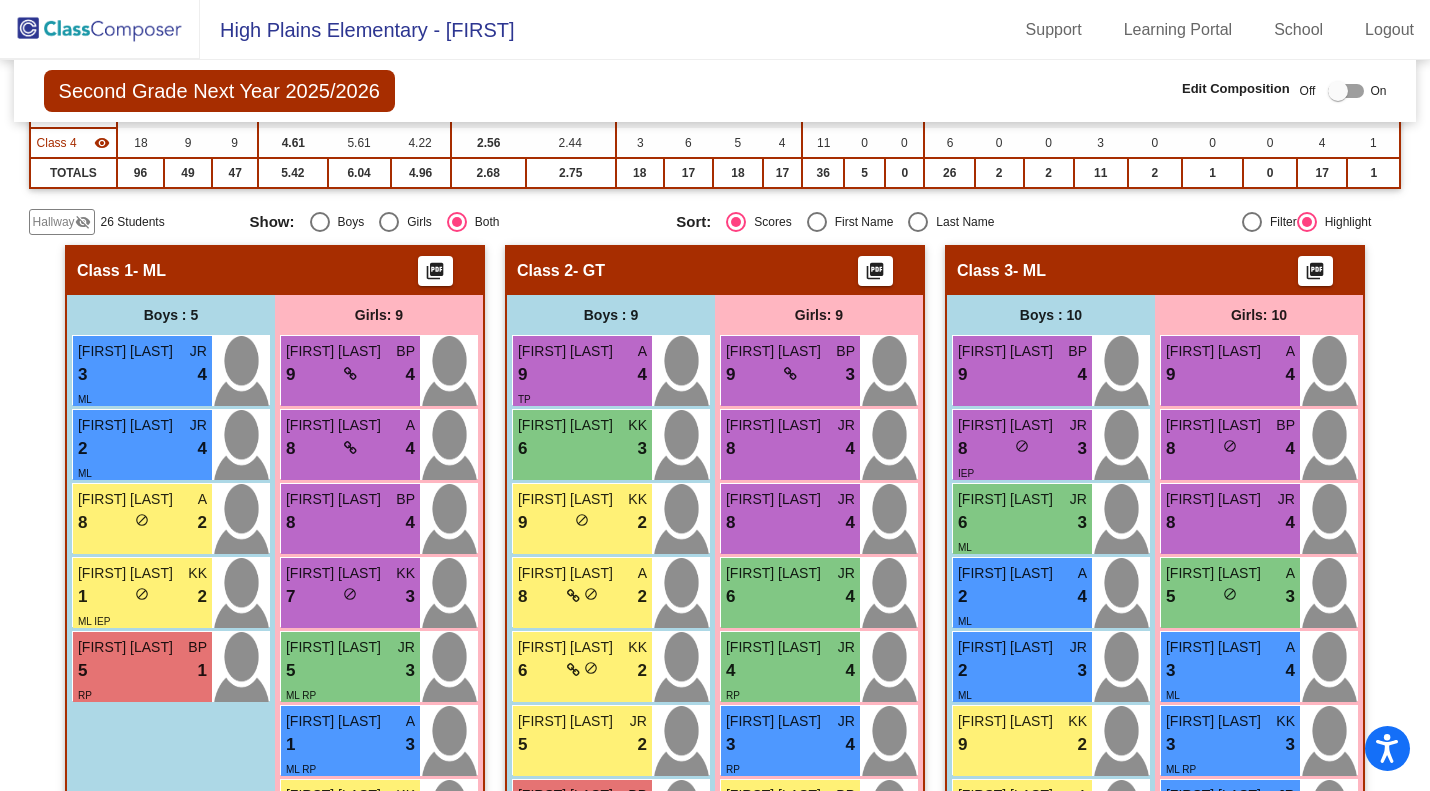 scroll, scrollTop: 350, scrollLeft: 0, axis: vertical 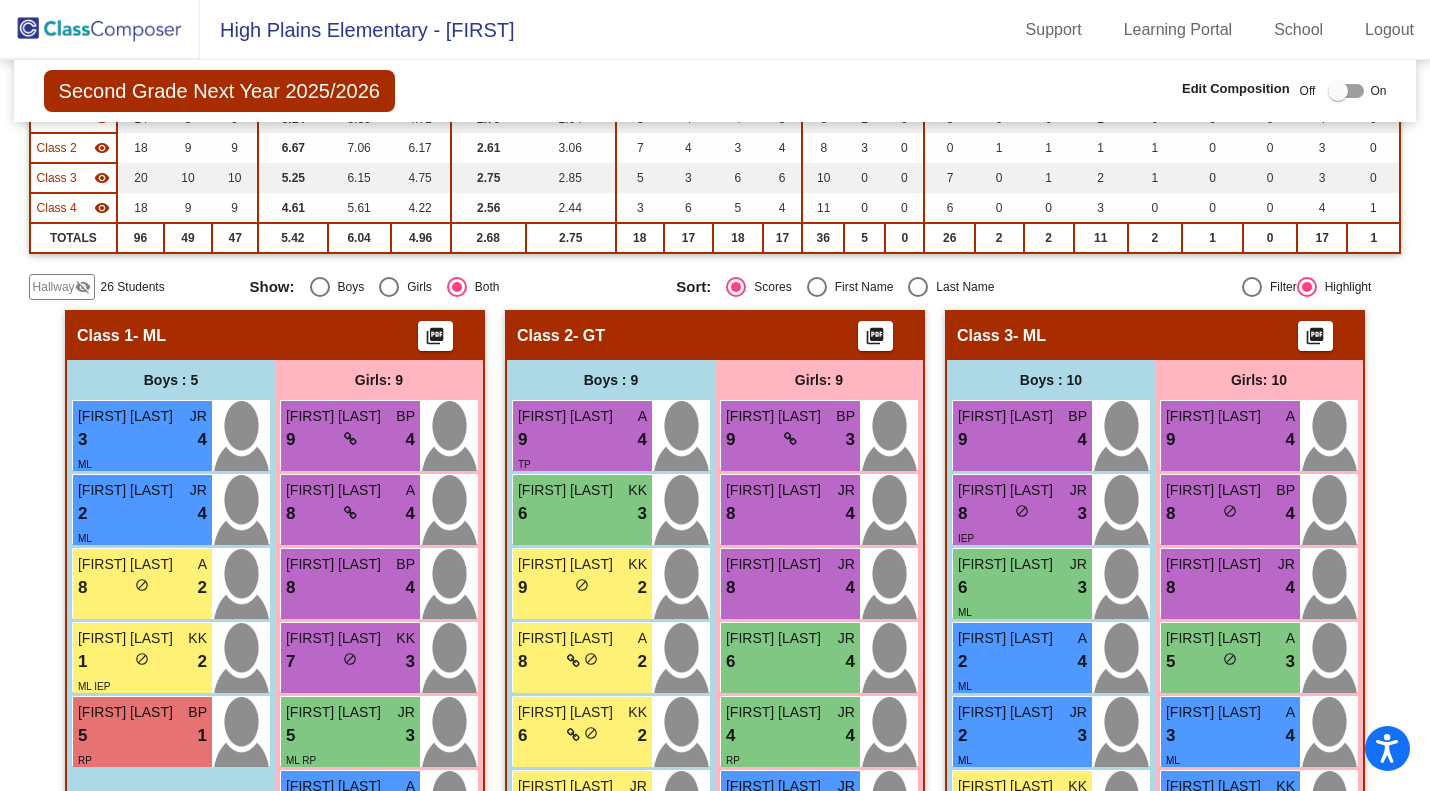 click on "Hallway" 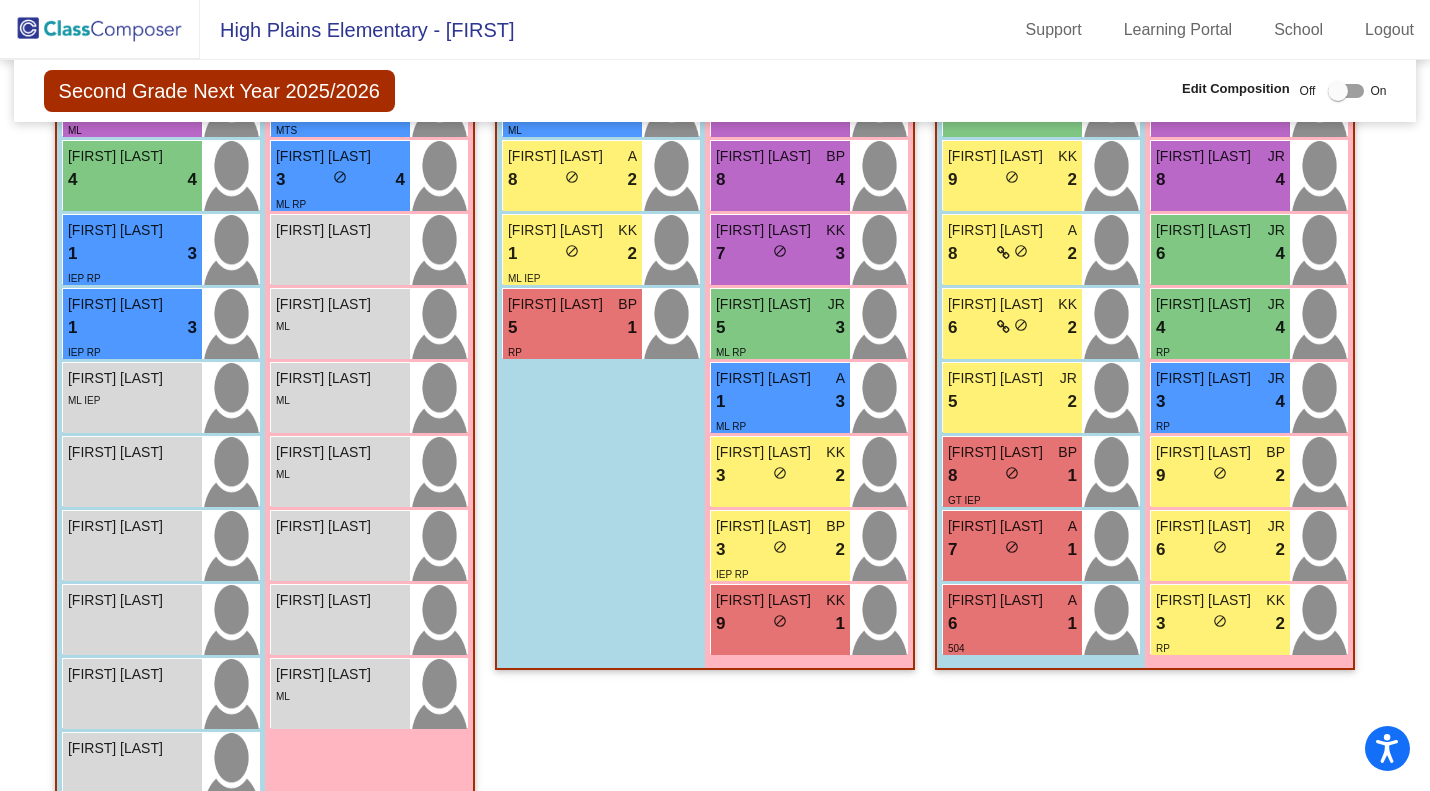 scroll, scrollTop: 658, scrollLeft: 0, axis: vertical 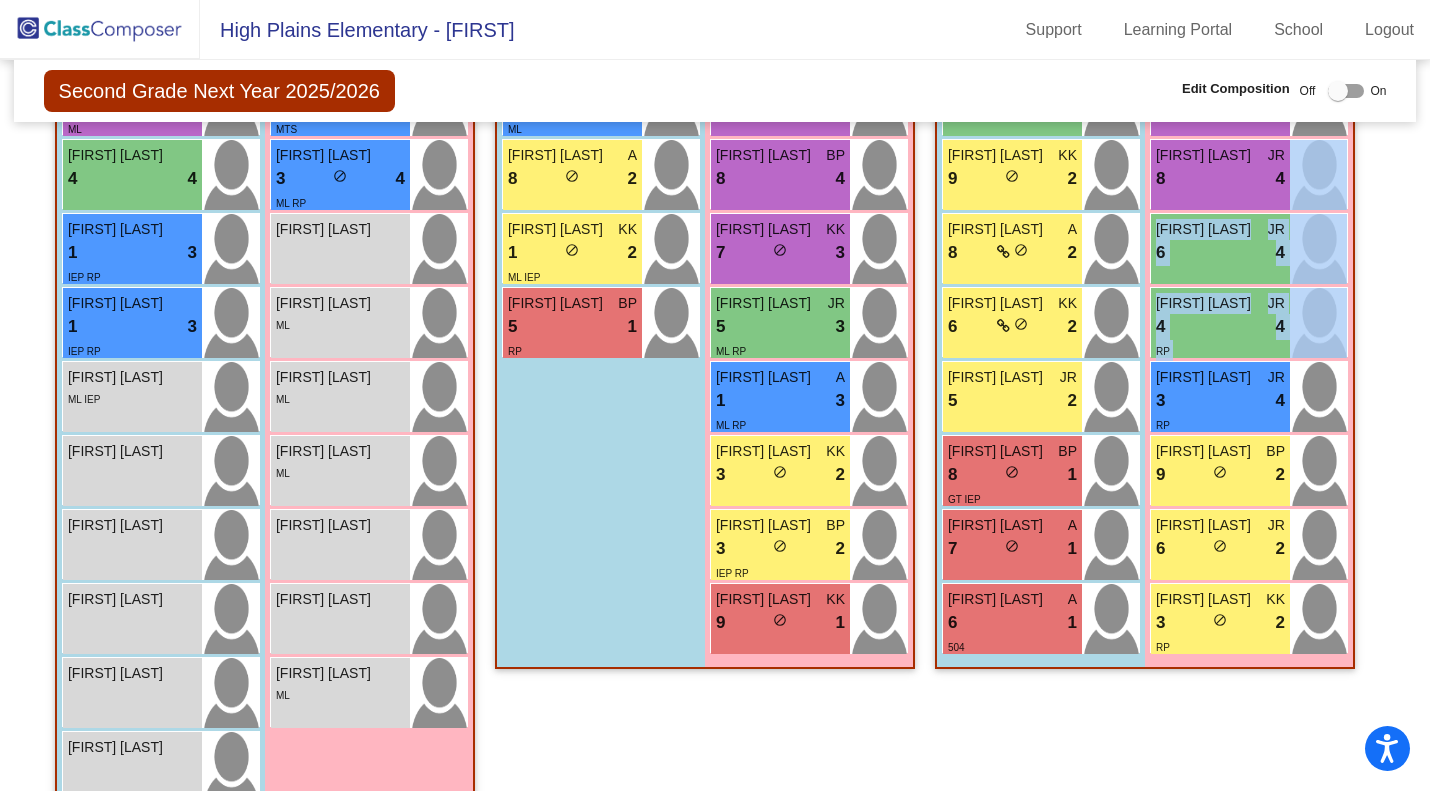 drag, startPoint x: 1419, startPoint y: 307, endPoint x: 1439, endPoint y: 193, distance: 115.74109 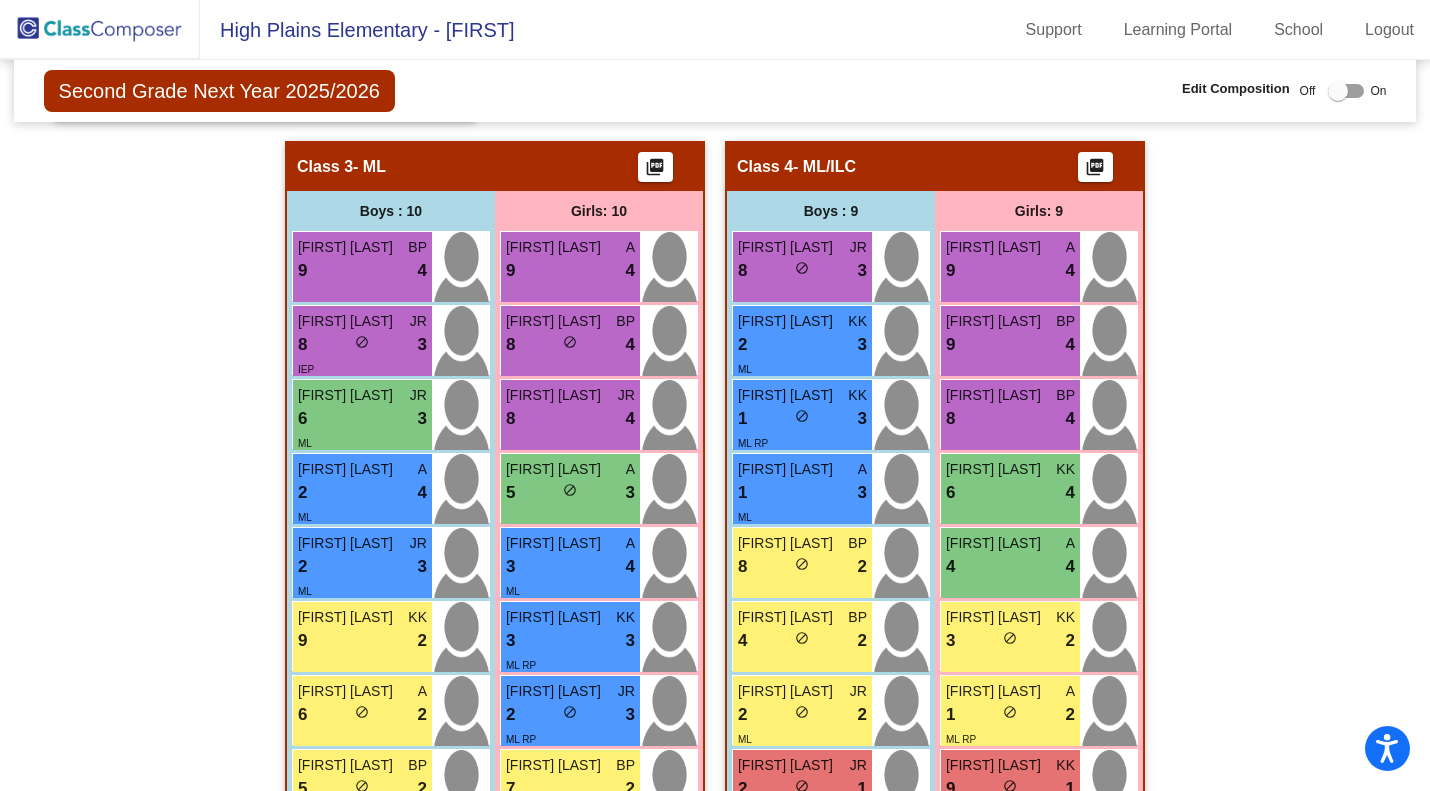 scroll, scrollTop: 1719, scrollLeft: 0, axis: vertical 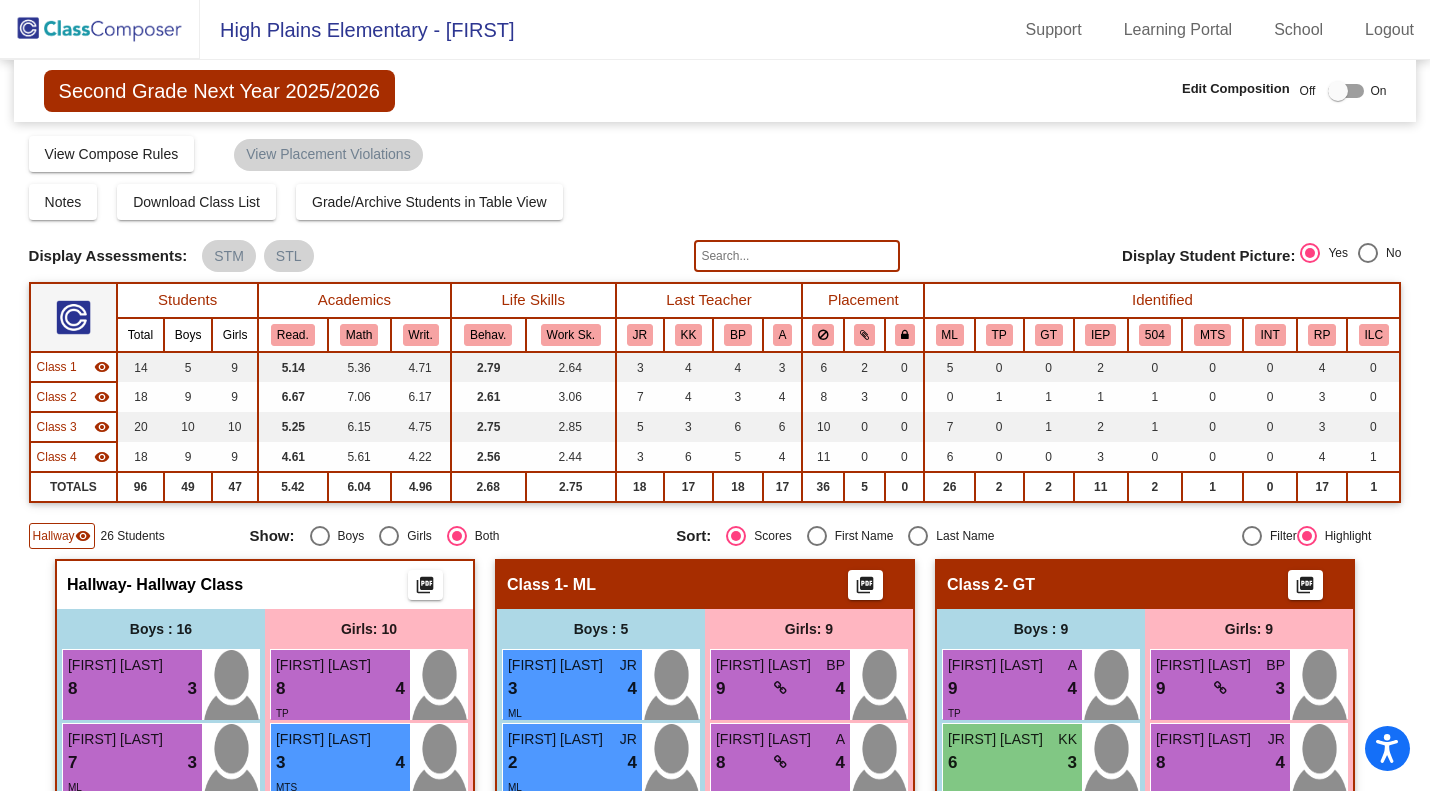 click 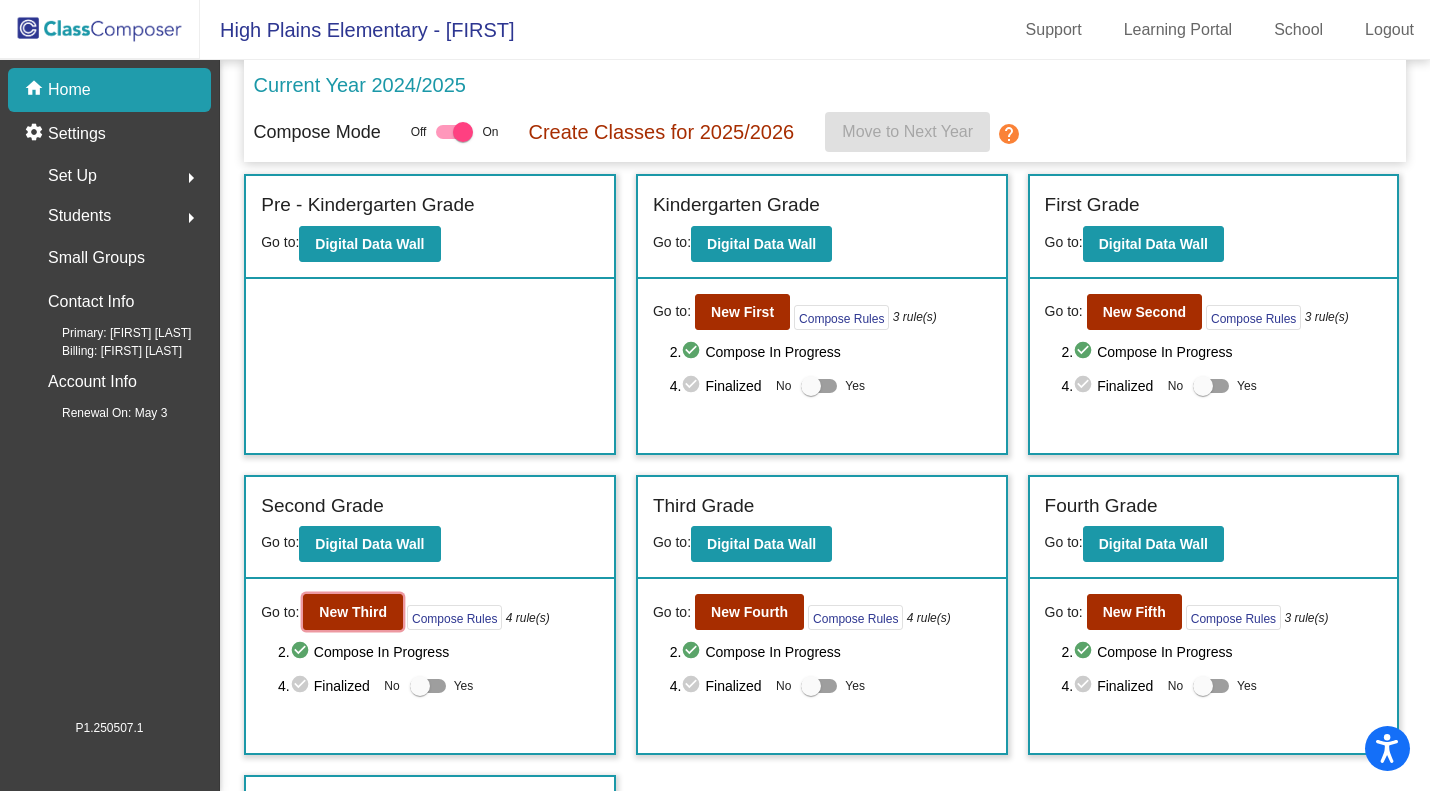 click on "New Third" 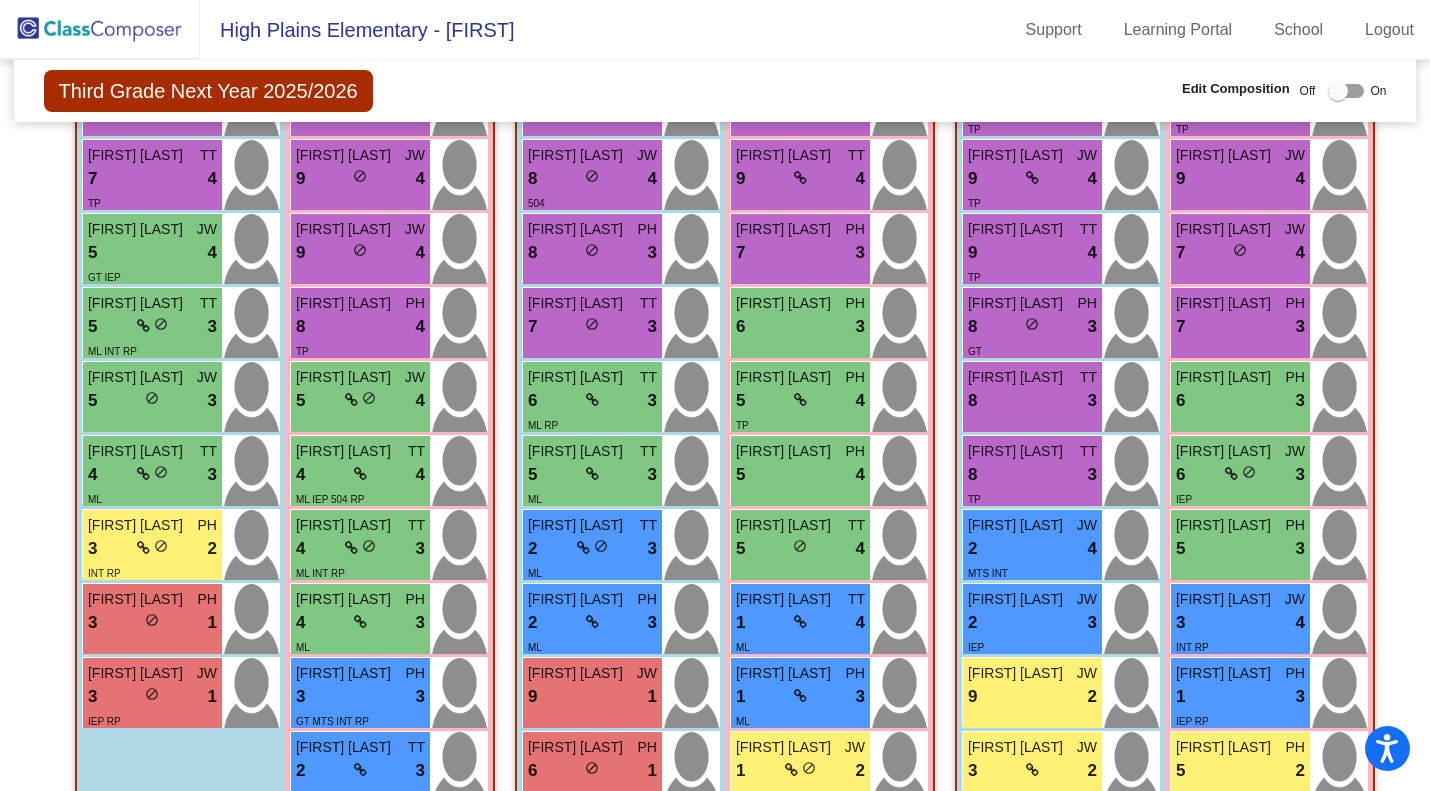 scroll, scrollTop: 399, scrollLeft: 0, axis: vertical 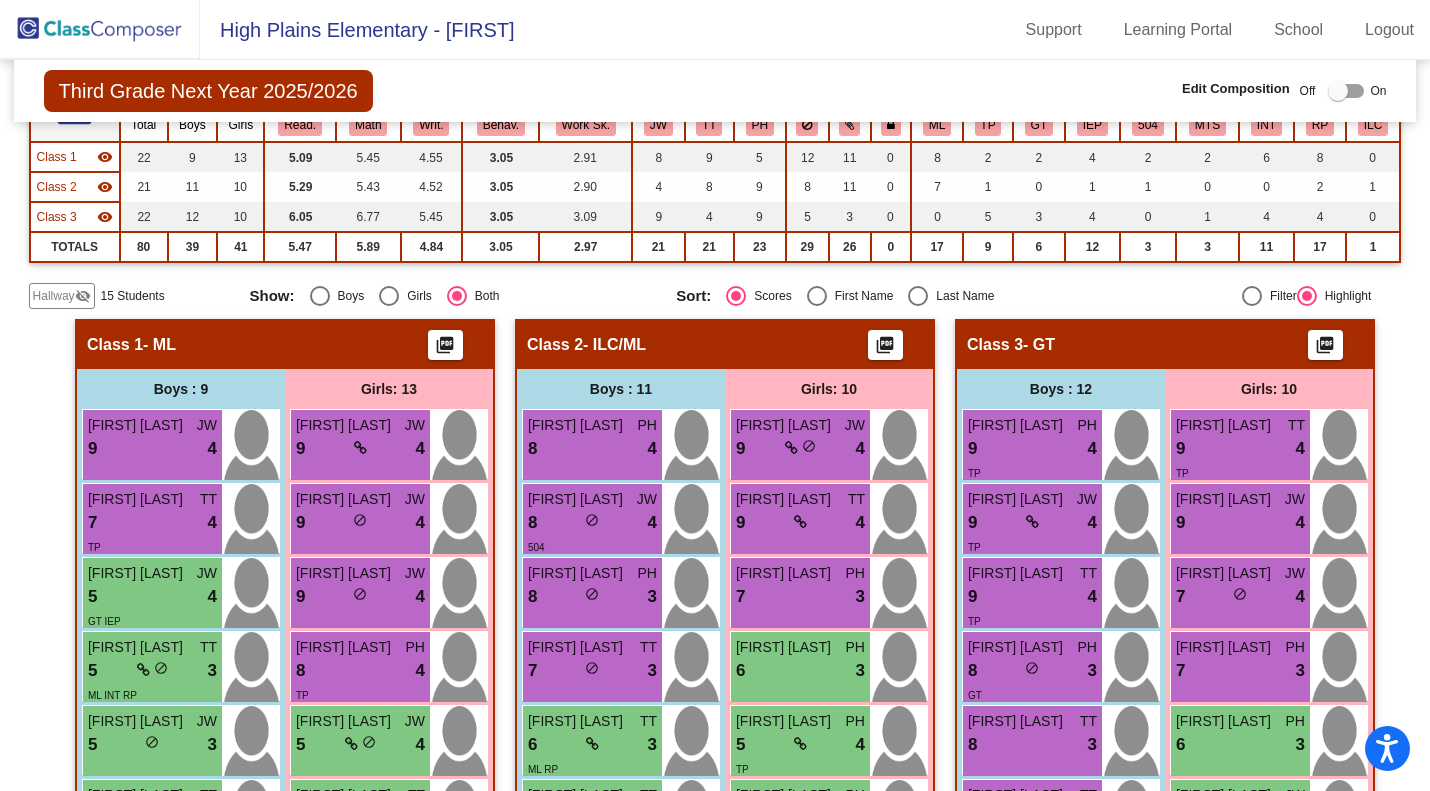 click on "Hallway" 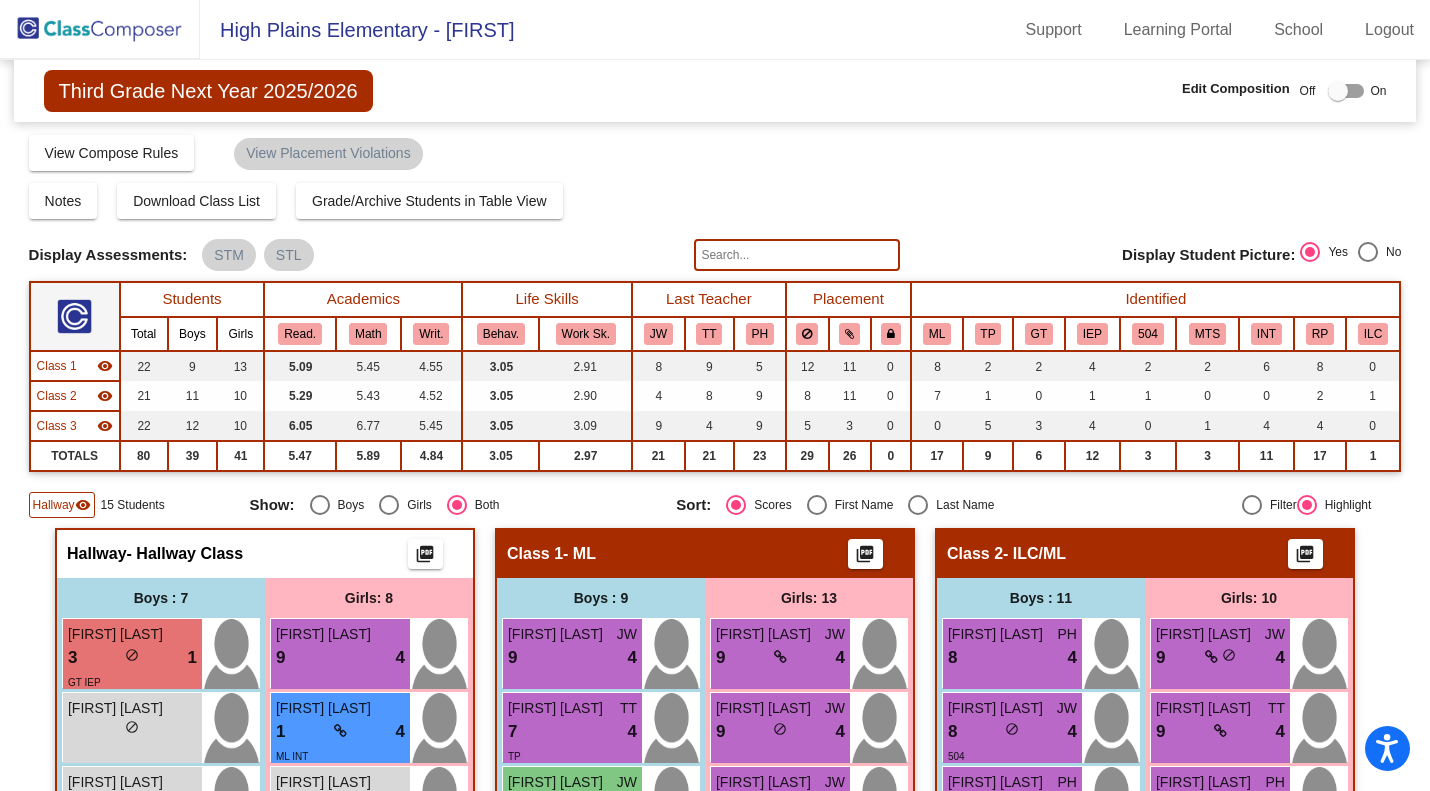 scroll, scrollTop: 0, scrollLeft: 0, axis: both 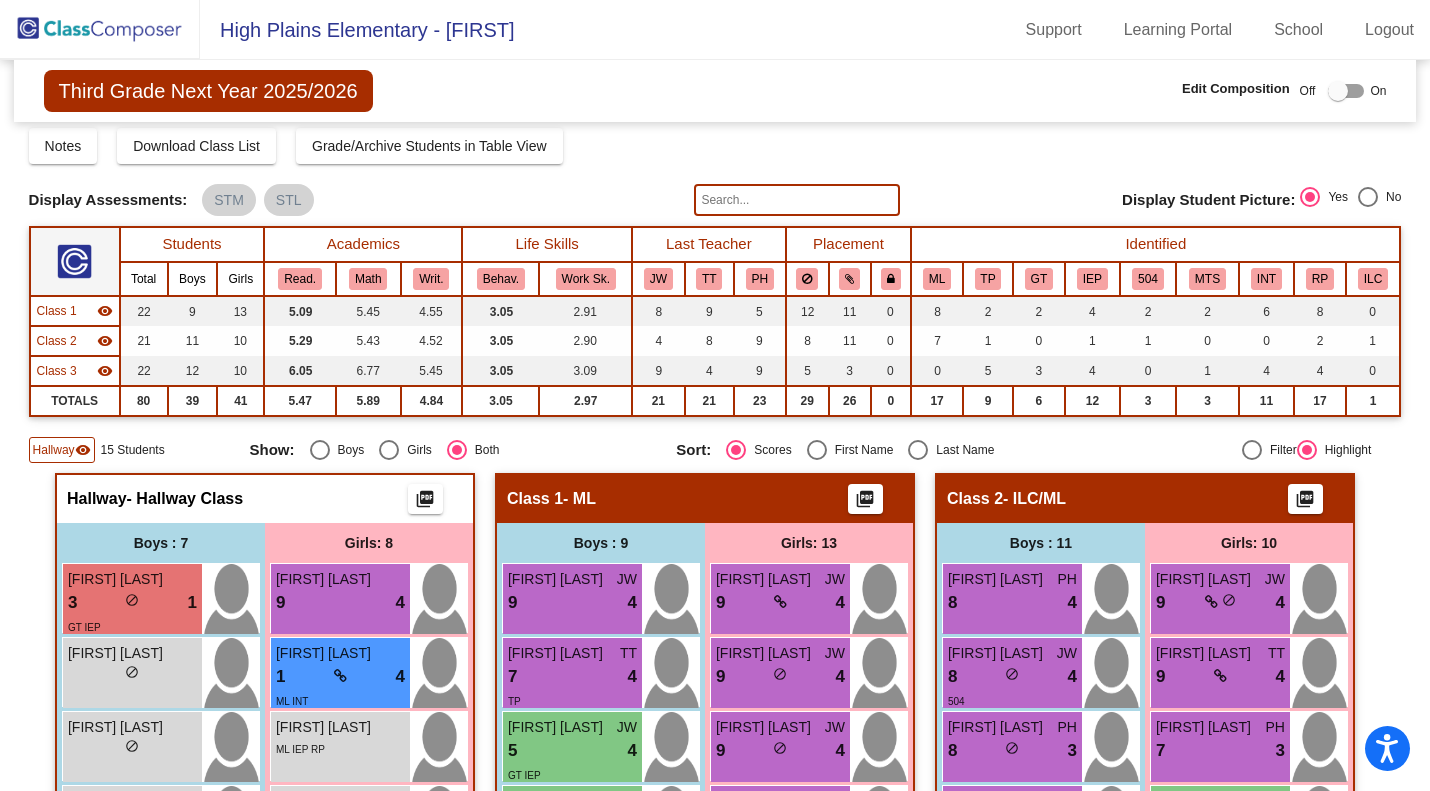 click 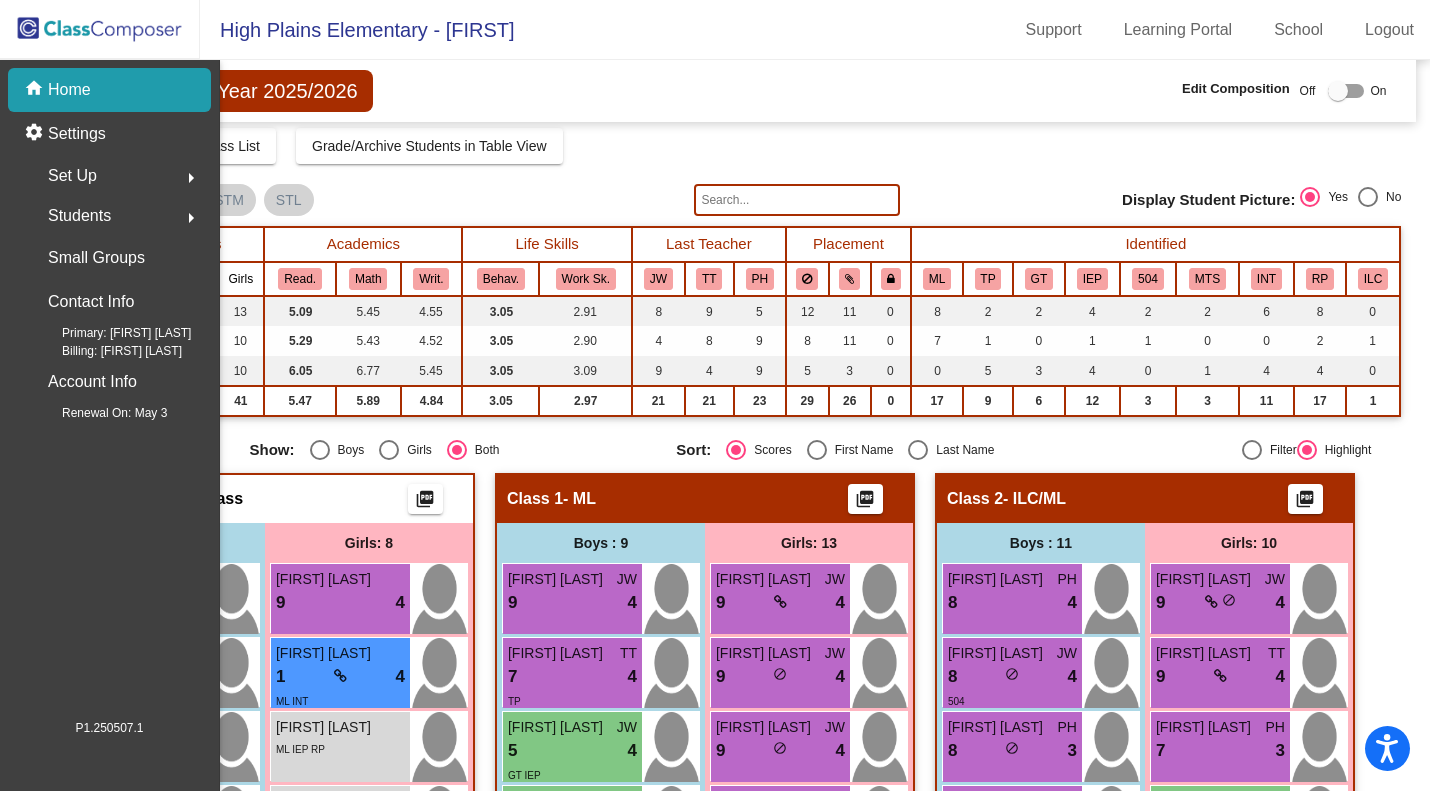 scroll, scrollTop: 0, scrollLeft: 0, axis: both 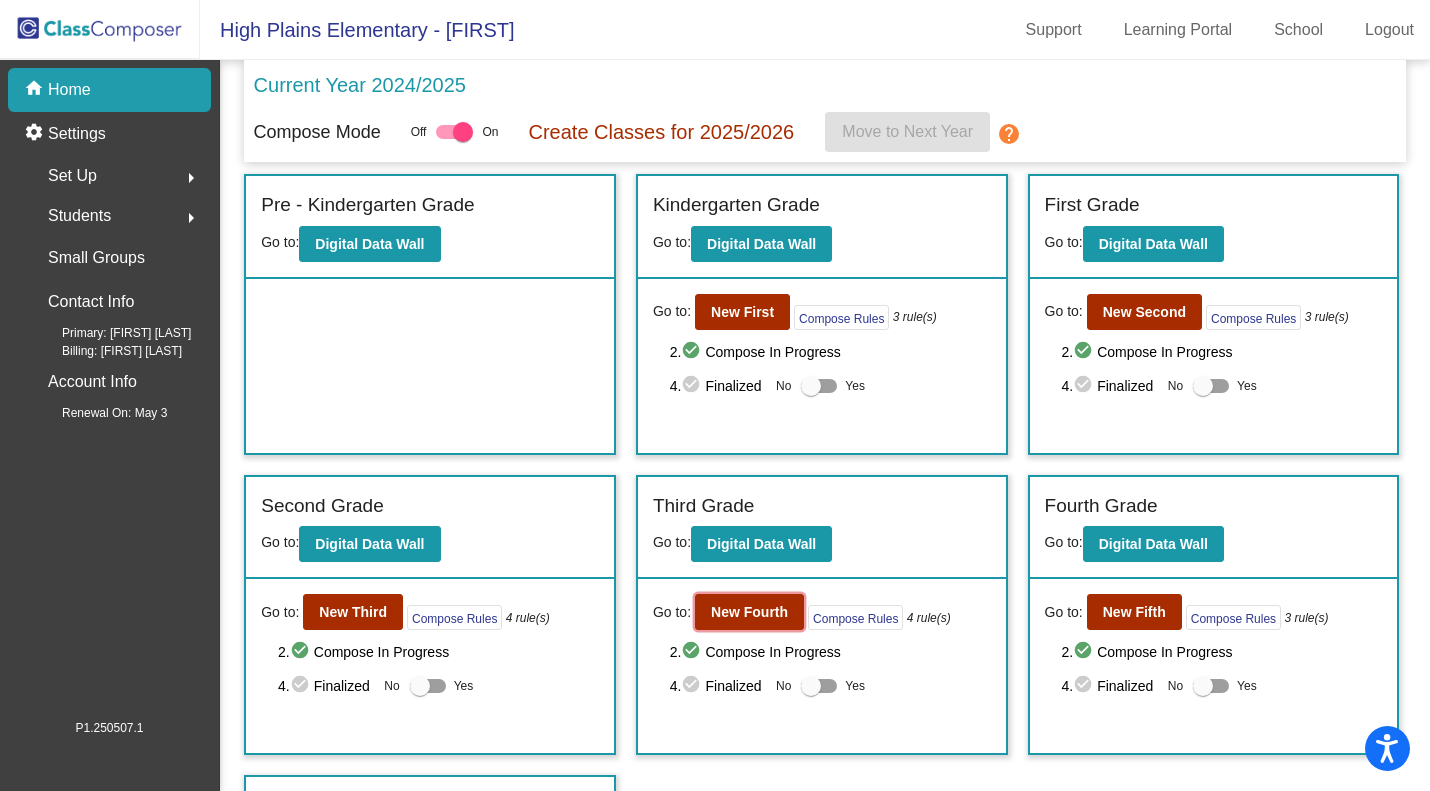 click on "New Fourth" 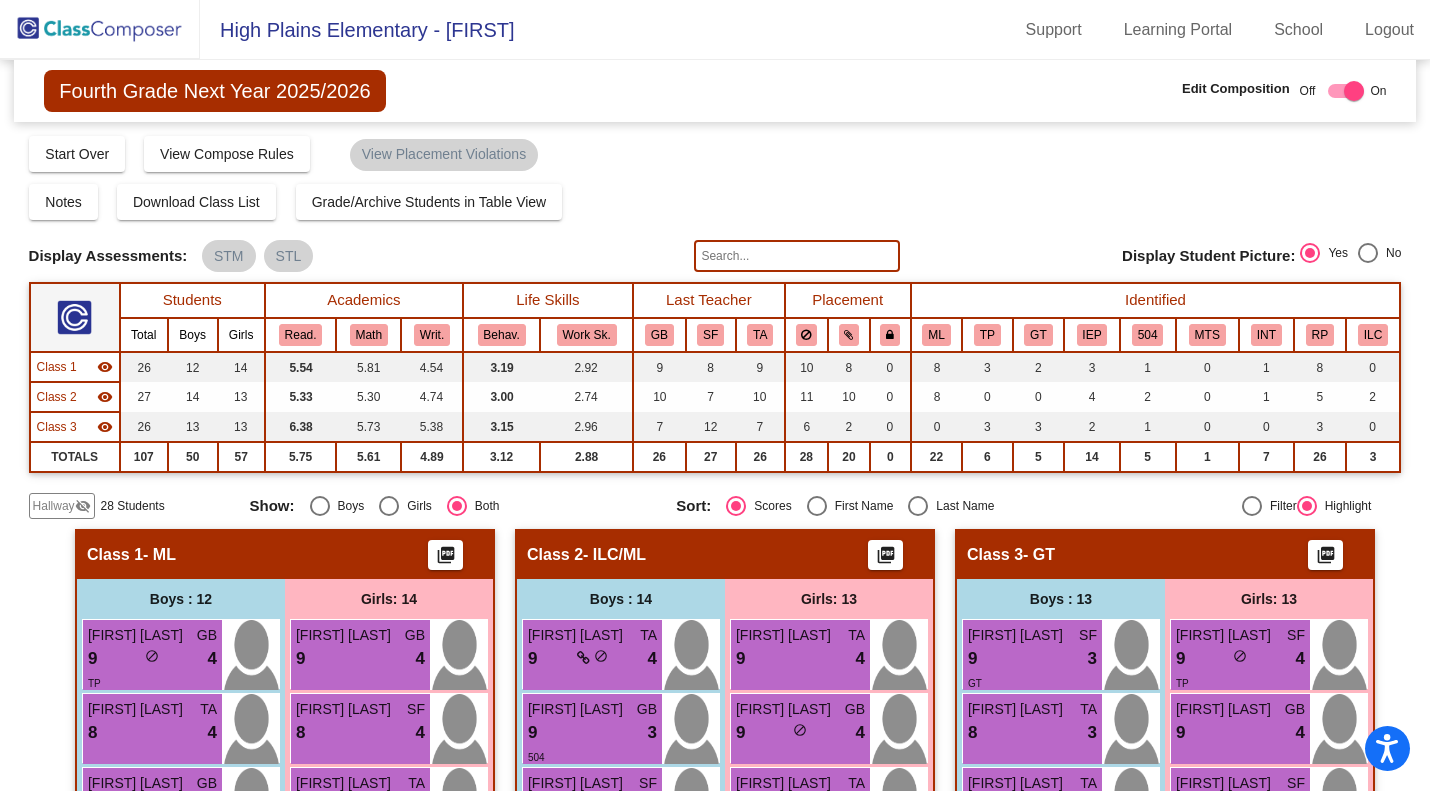 click on "Hallway" 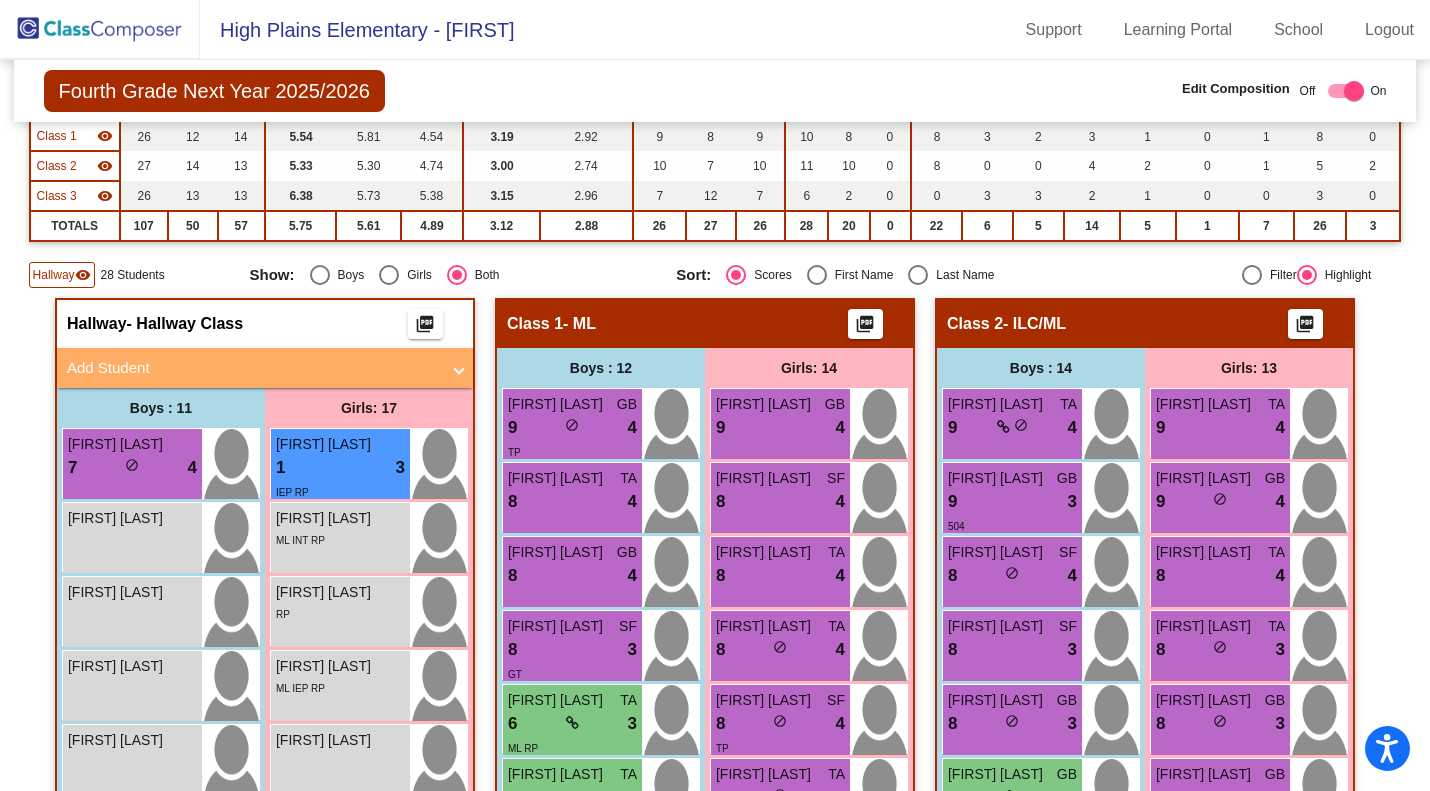 scroll, scrollTop: 321, scrollLeft: 0, axis: vertical 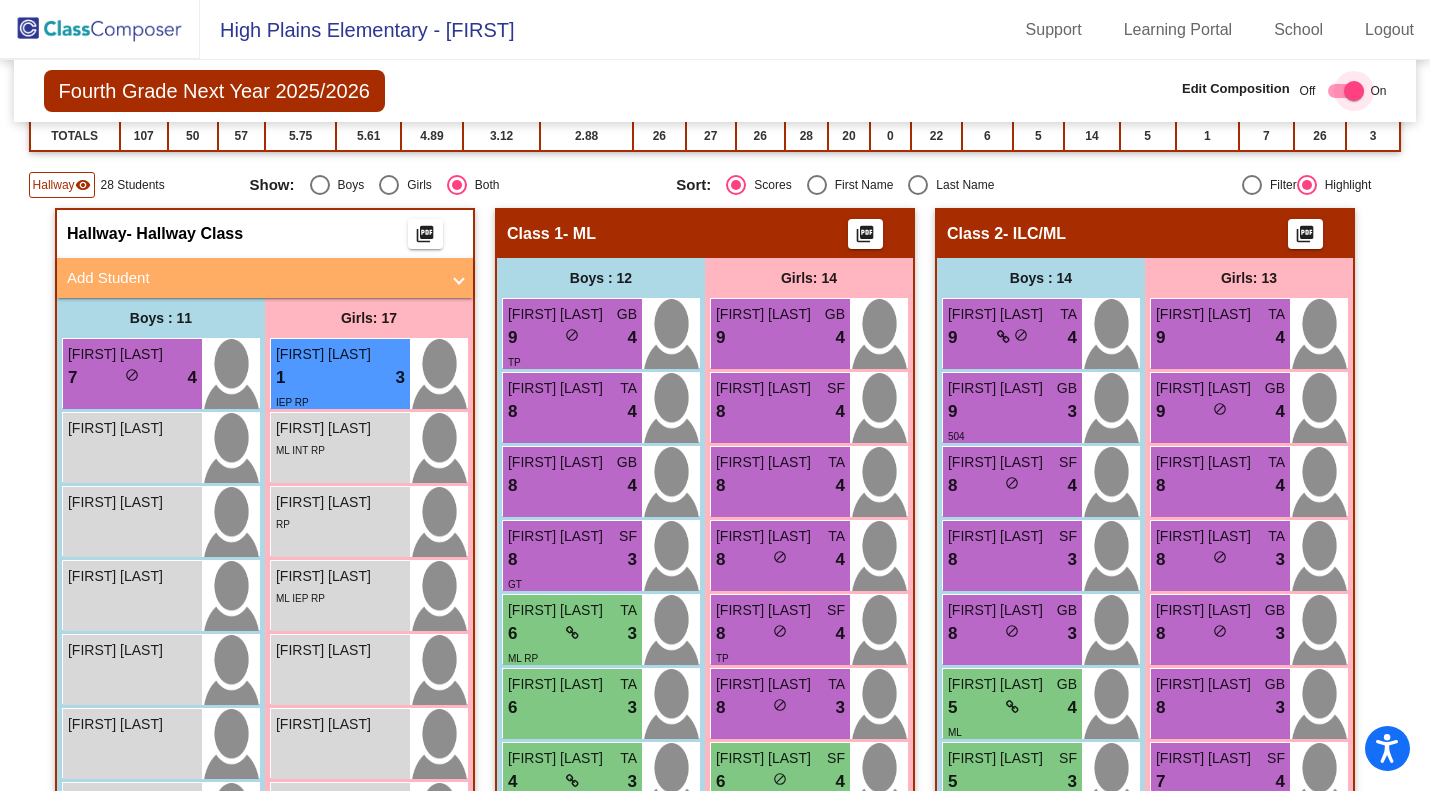 click at bounding box center [1354, 91] 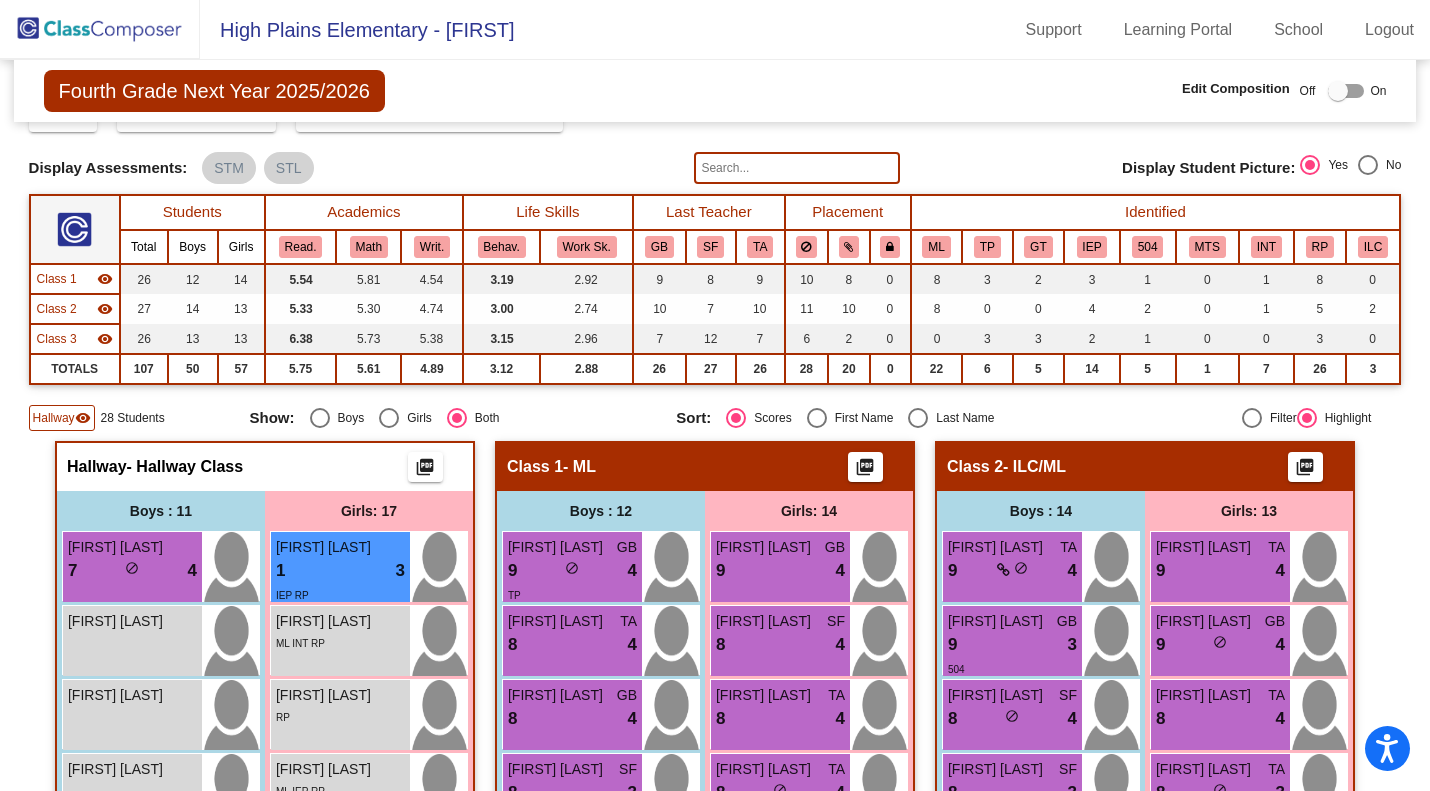 scroll, scrollTop: 68, scrollLeft: 0, axis: vertical 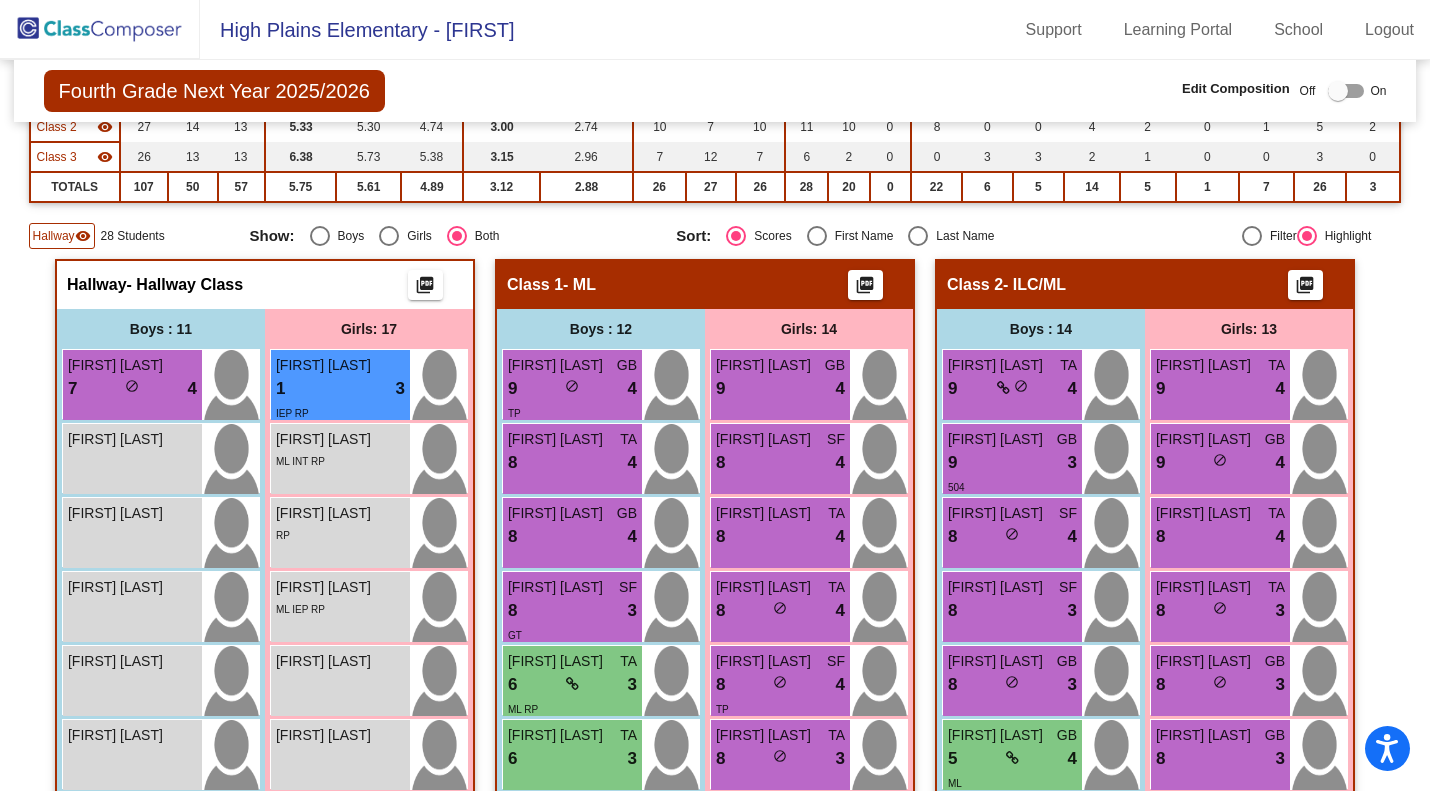 click 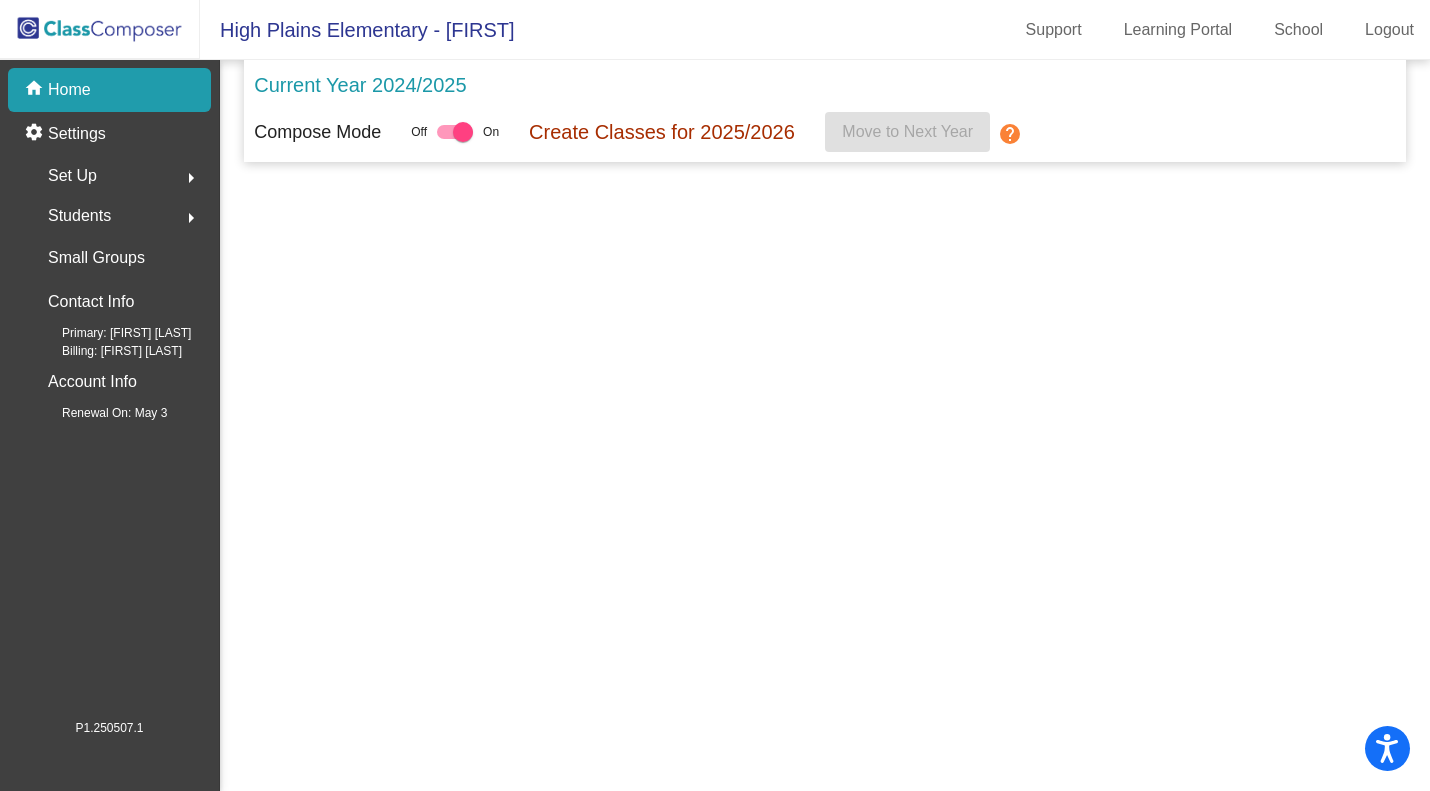 scroll, scrollTop: 0, scrollLeft: 0, axis: both 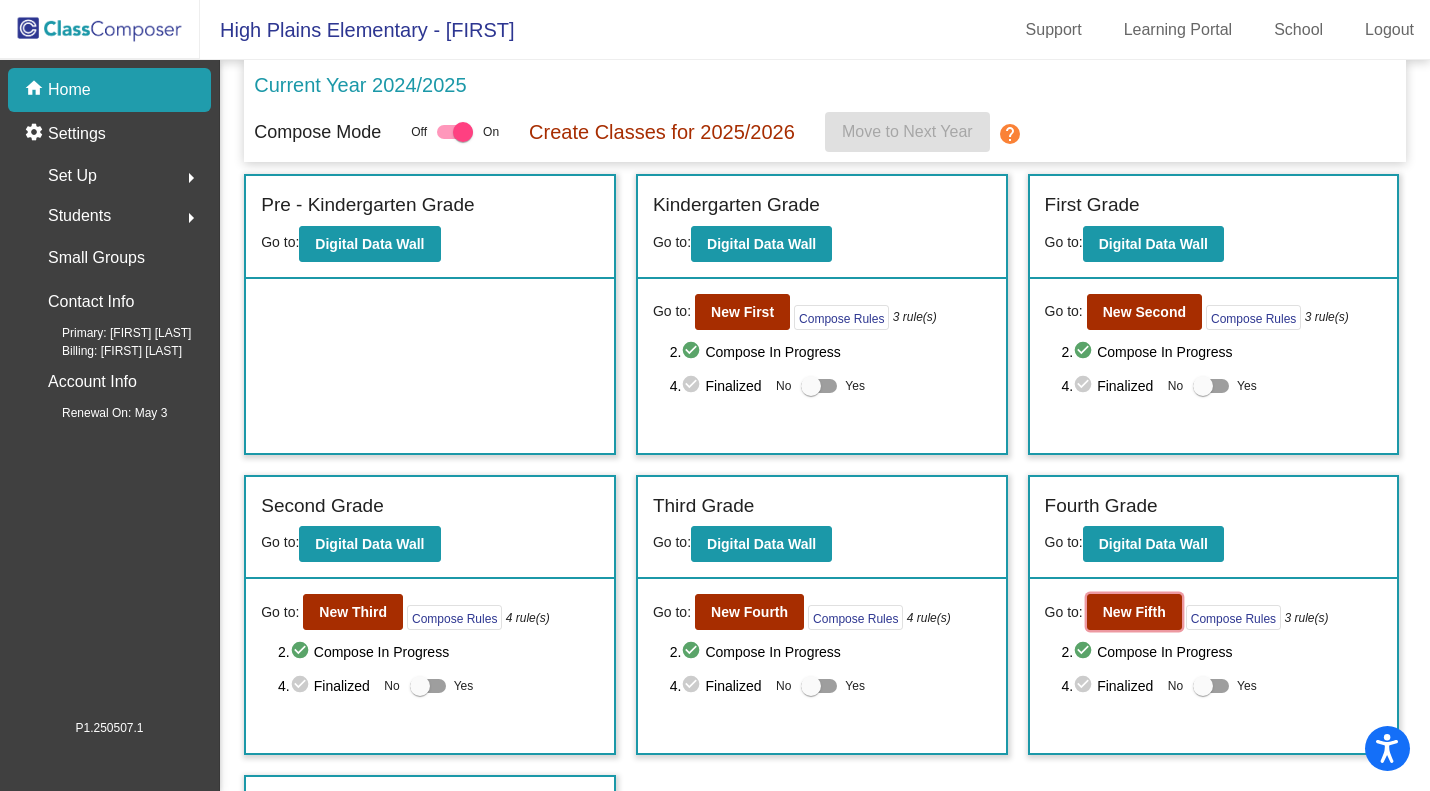 click on "New Fifth" 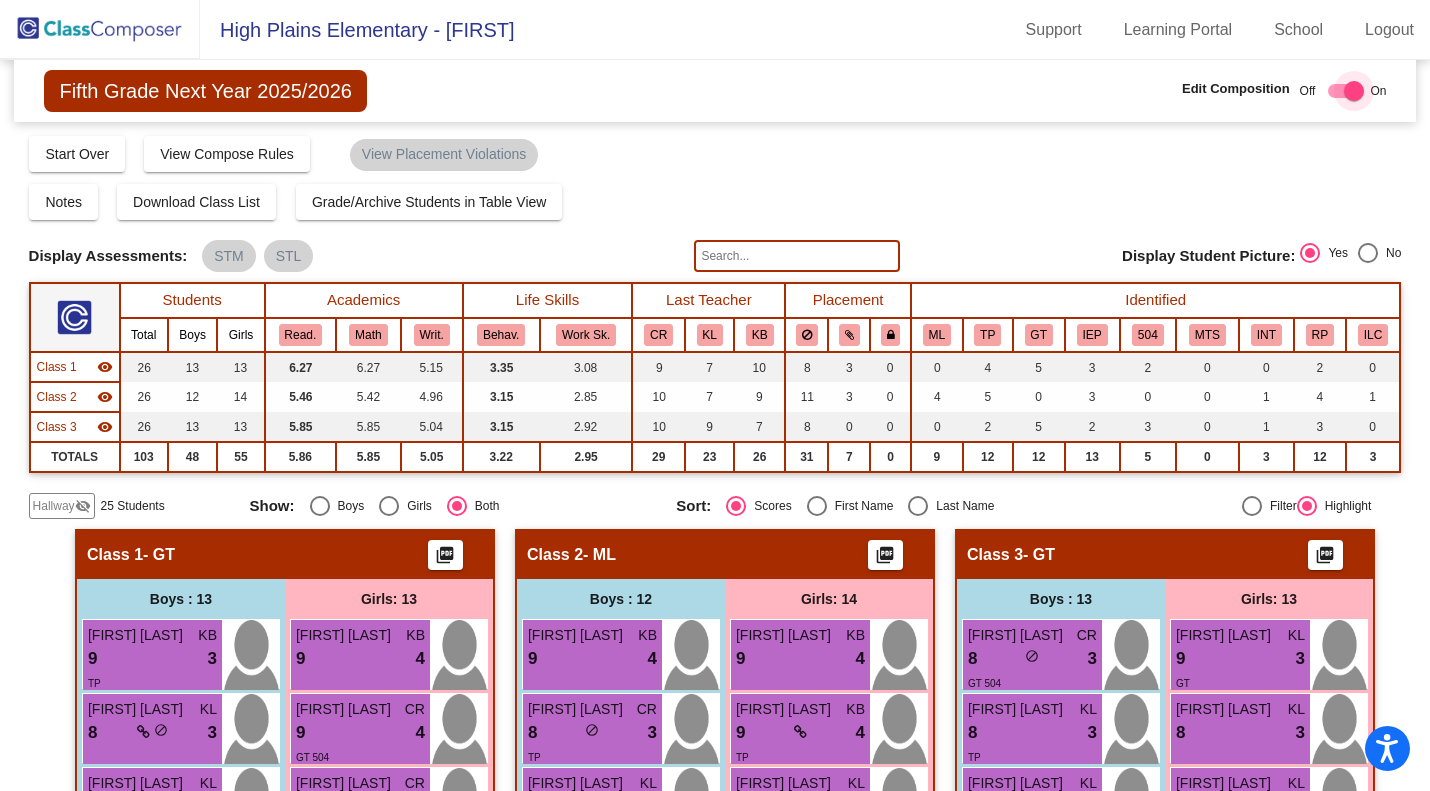 click at bounding box center (1354, 91) 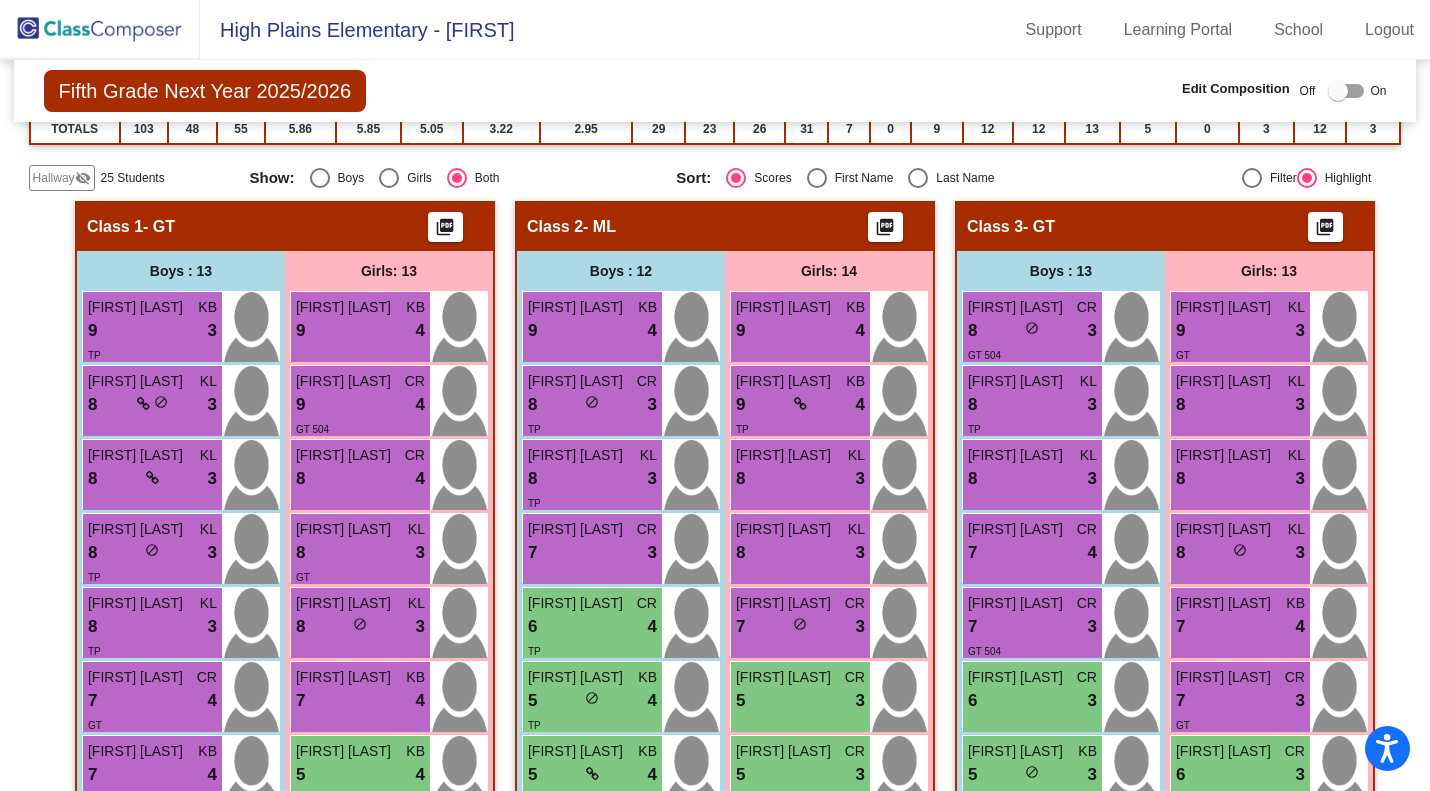 scroll, scrollTop: 333, scrollLeft: 0, axis: vertical 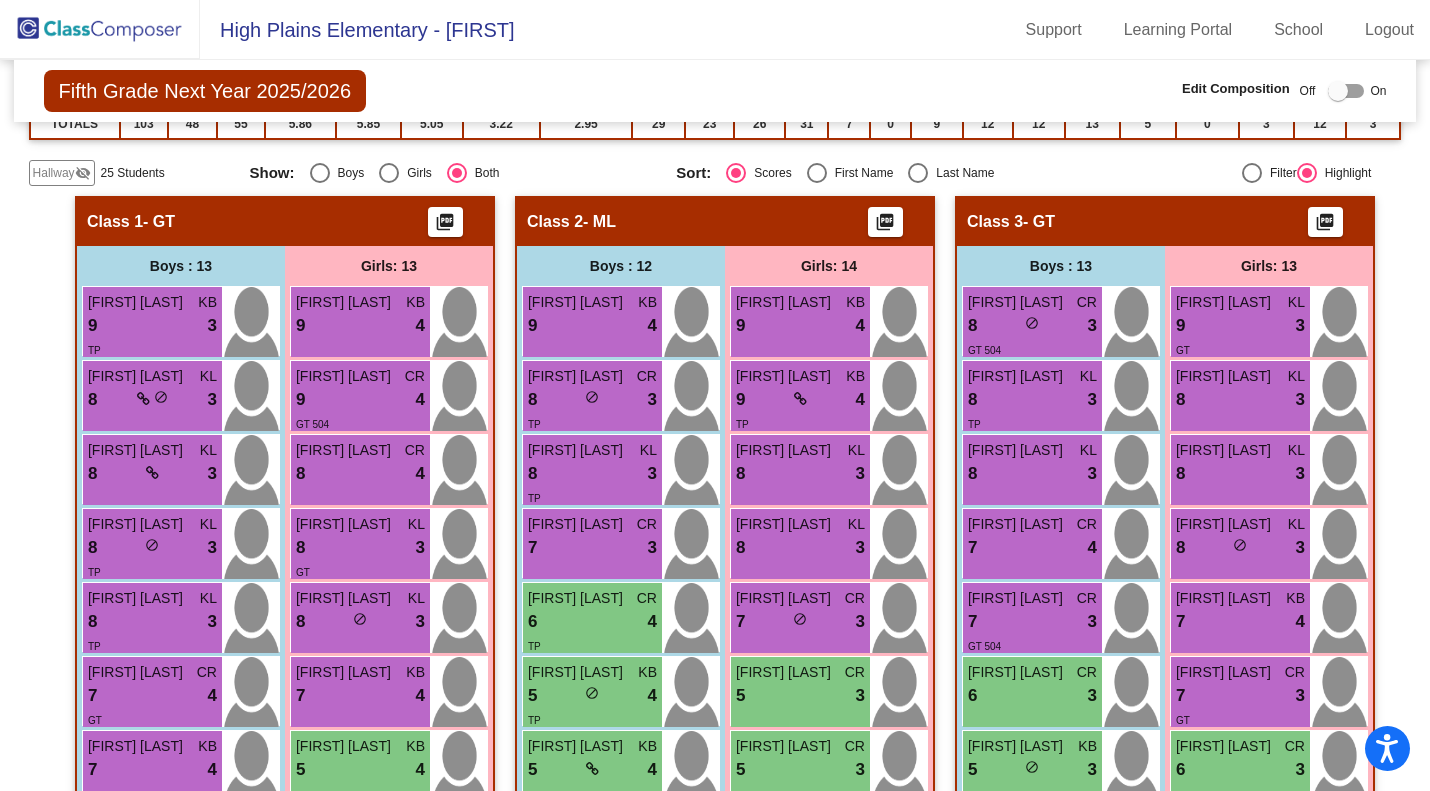 click on "Hallway" 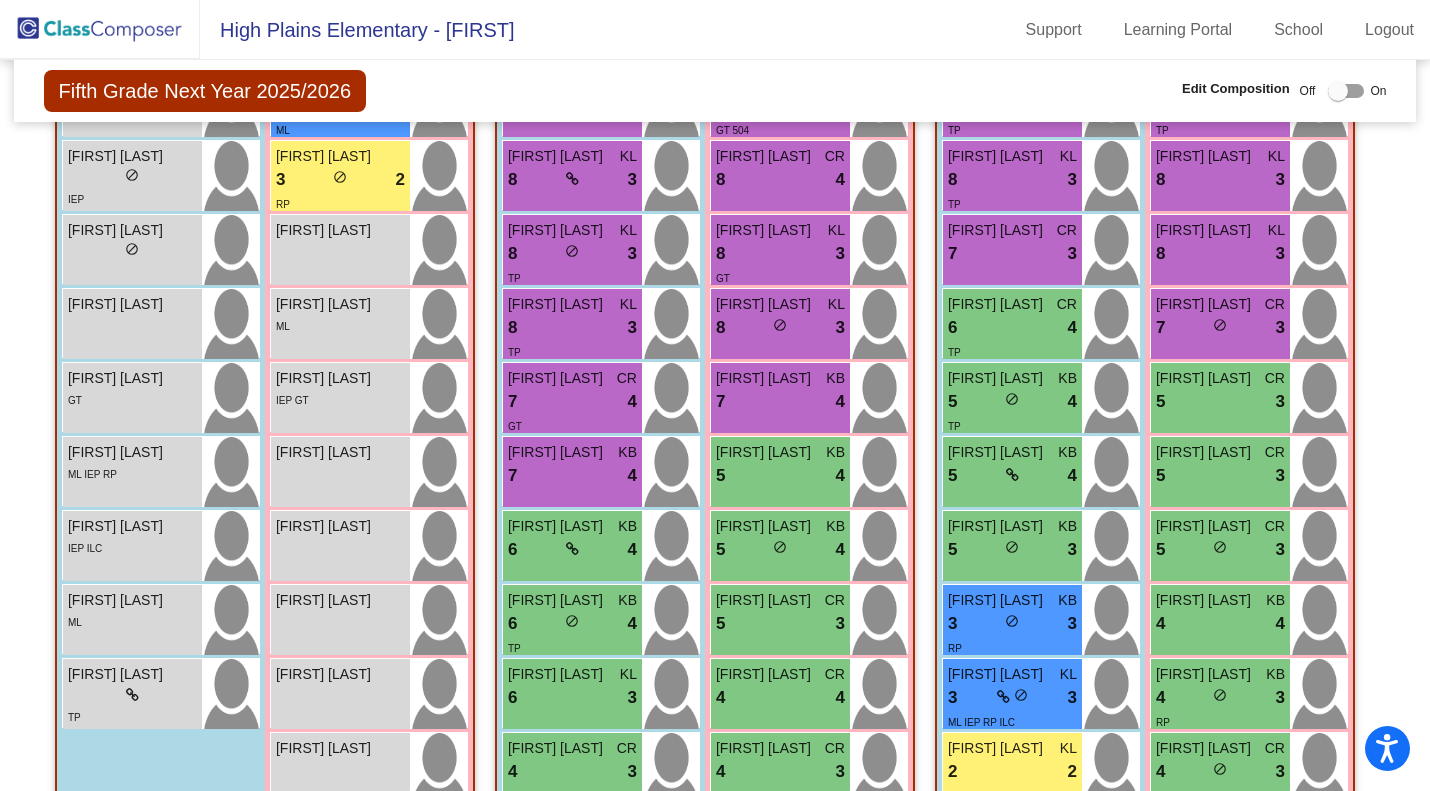scroll, scrollTop: 693, scrollLeft: 0, axis: vertical 